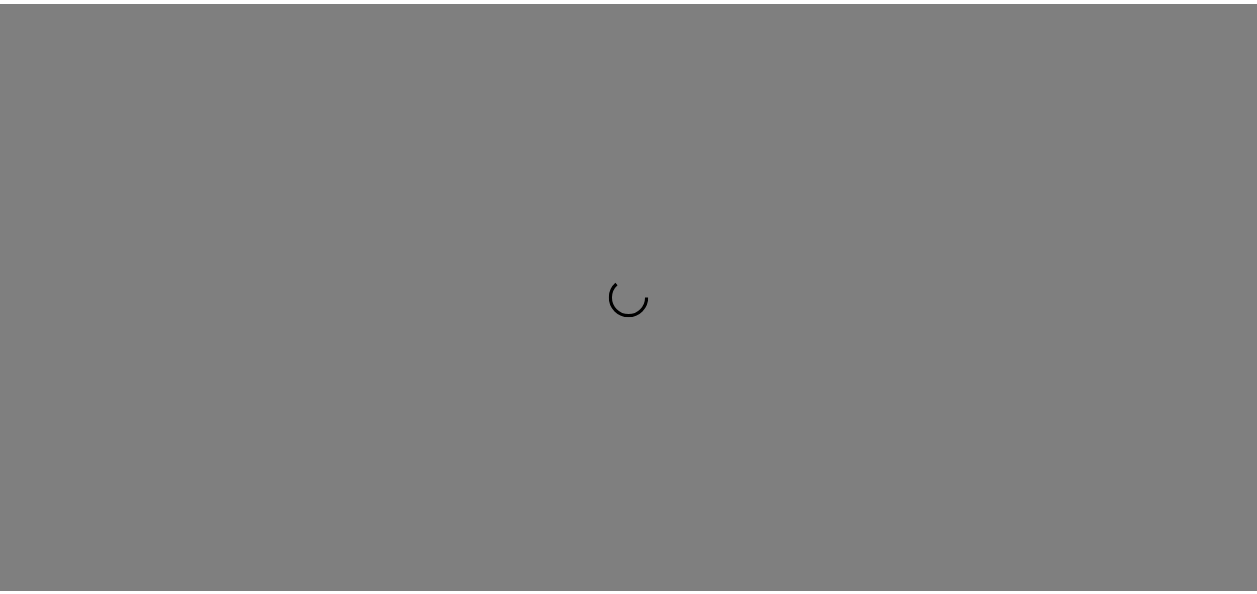 scroll, scrollTop: 0, scrollLeft: 0, axis: both 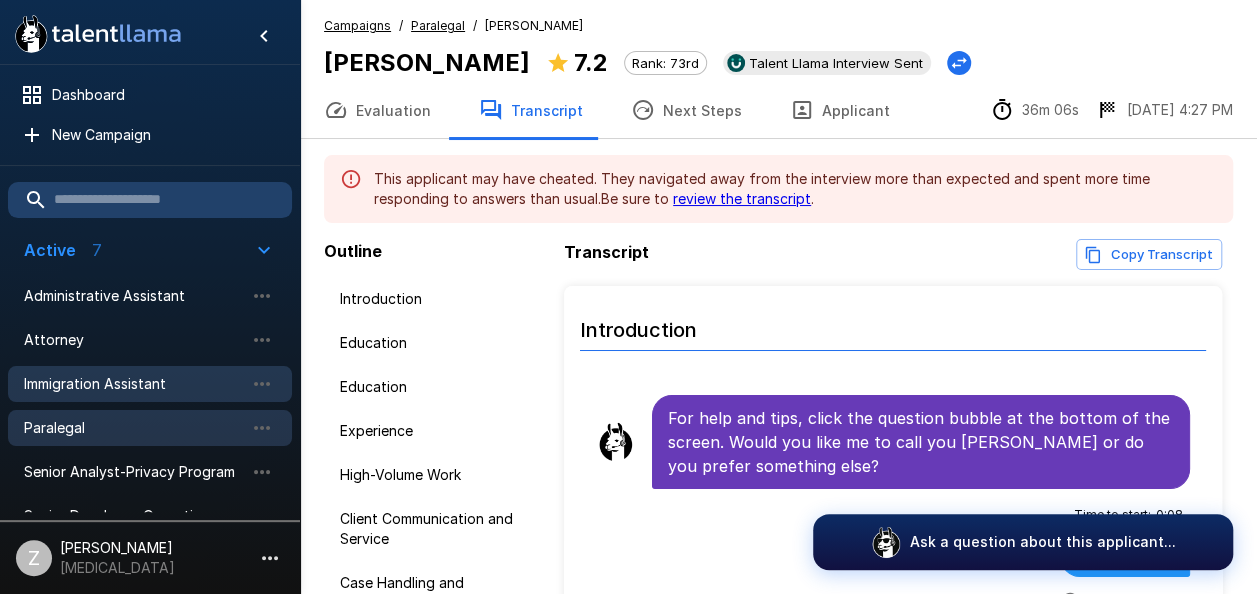 click on "Immigration Assistant" at bounding box center (134, 384) 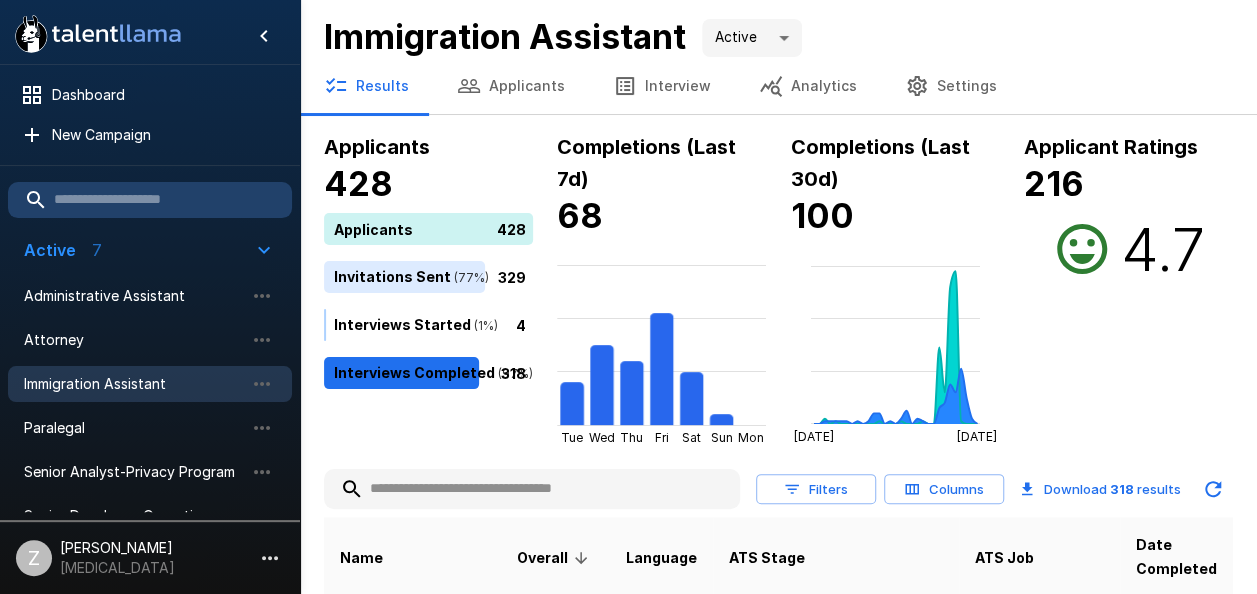 click on "Applicants" at bounding box center [511, 86] 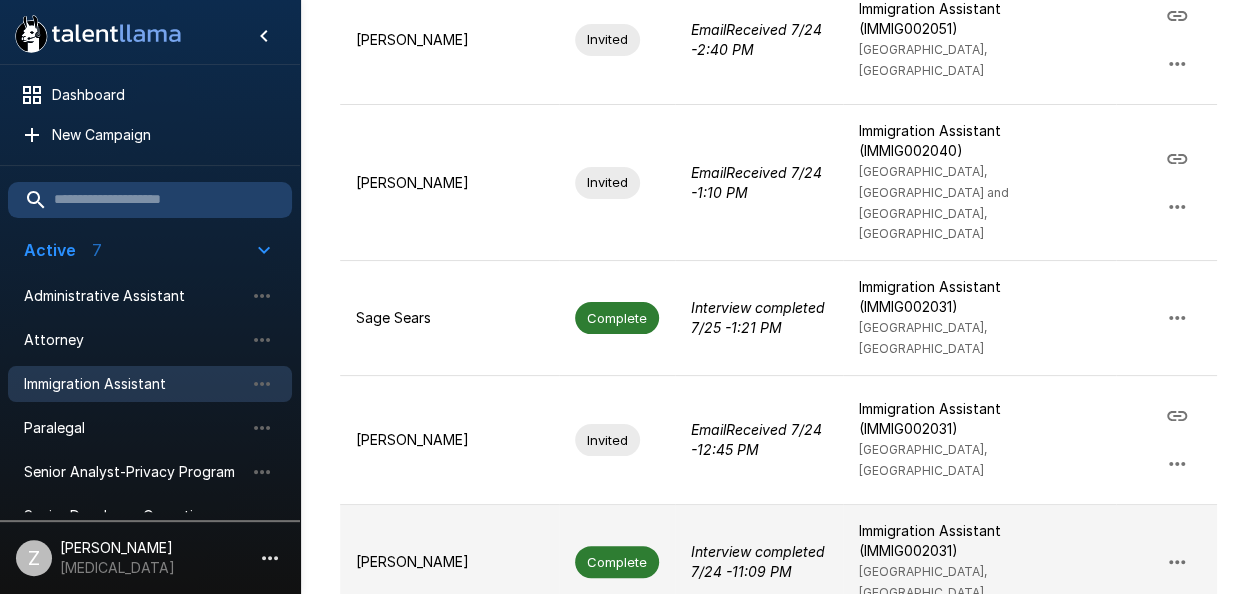 scroll, scrollTop: 952, scrollLeft: 0, axis: vertical 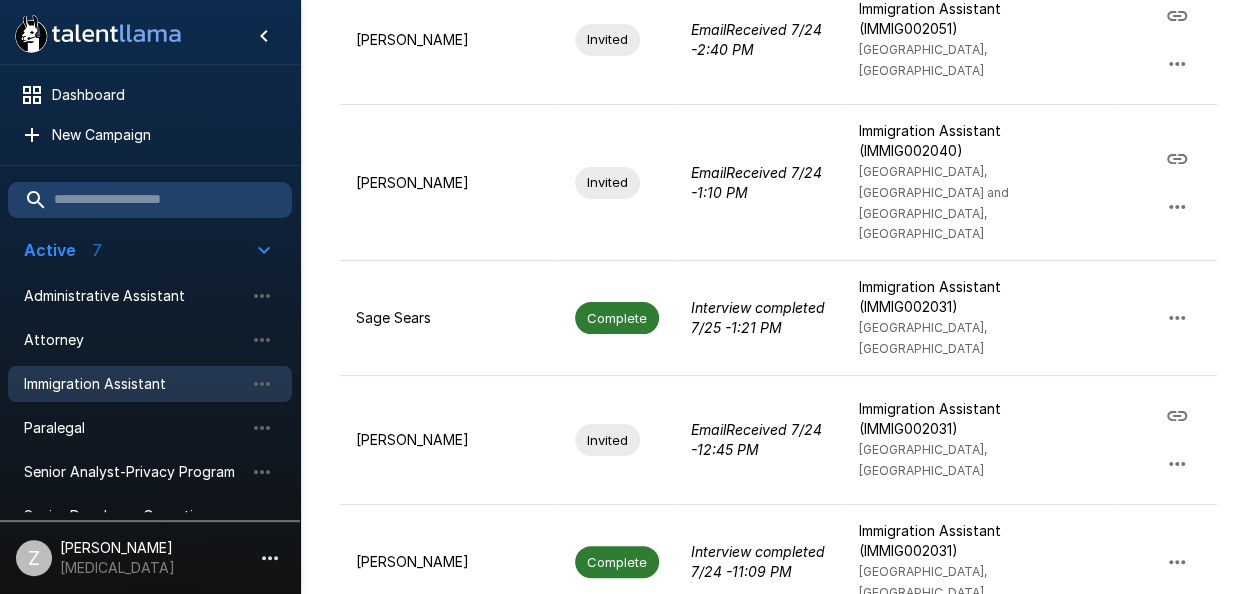 click 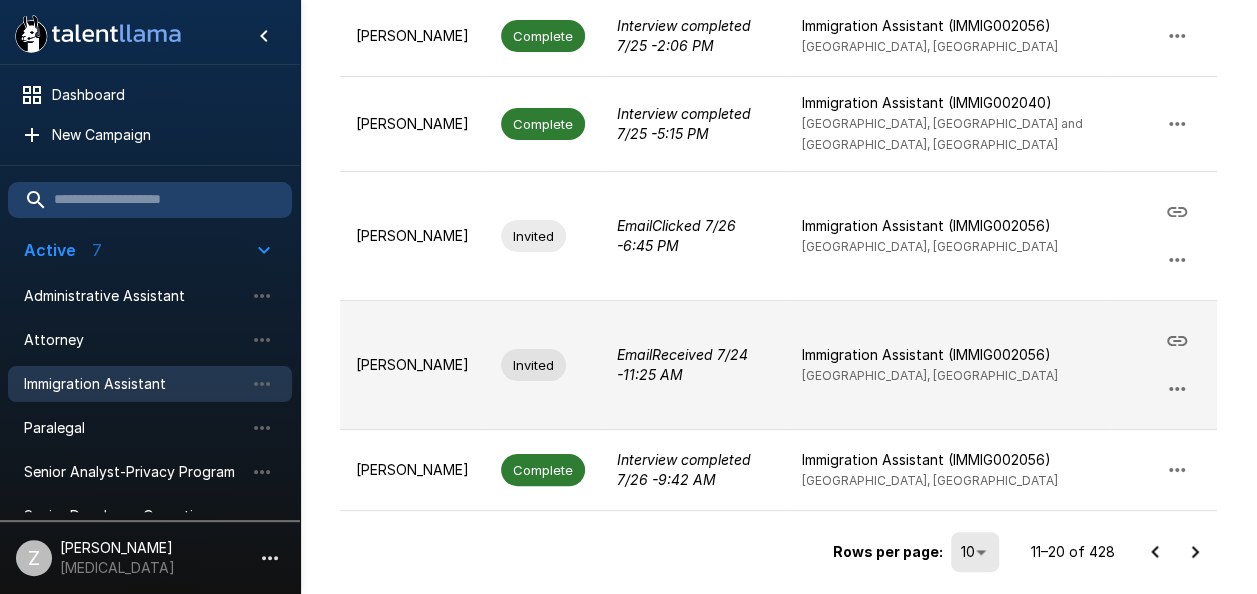 scroll, scrollTop: 988, scrollLeft: 0, axis: vertical 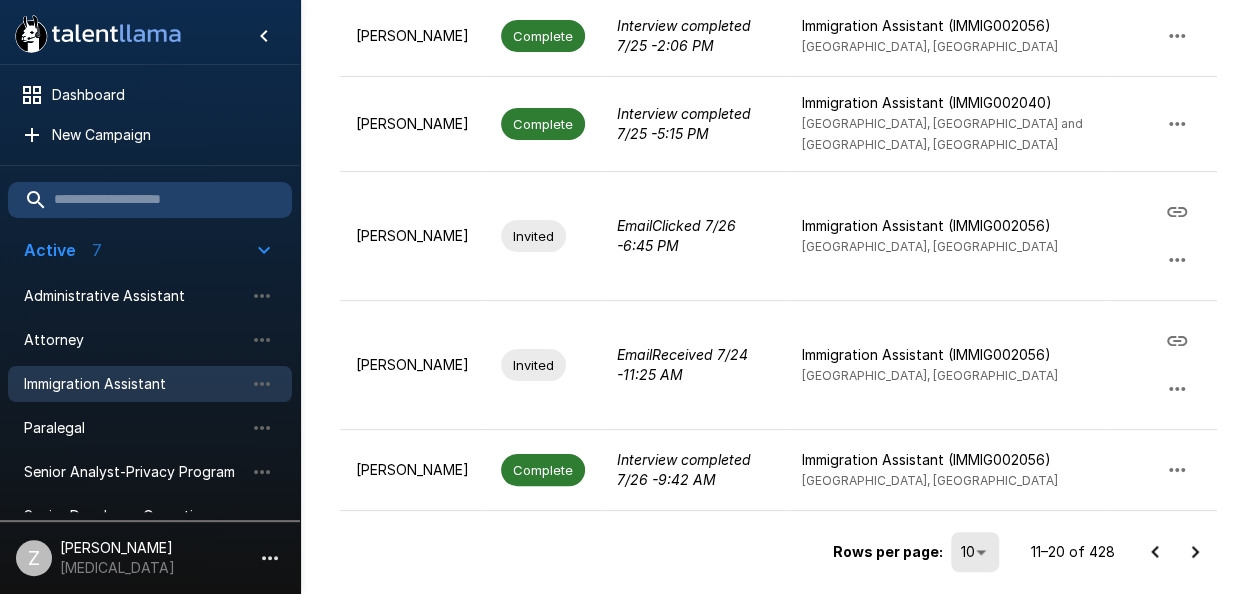 click 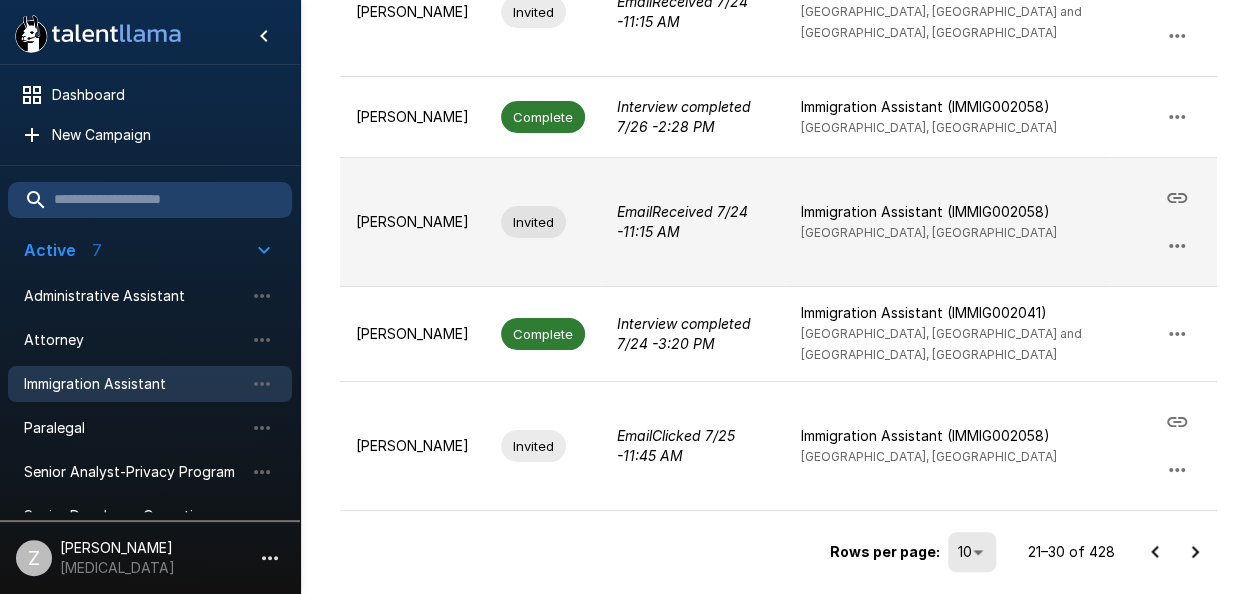 scroll, scrollTop: 952, scrollLeft: 0, axis: vertical 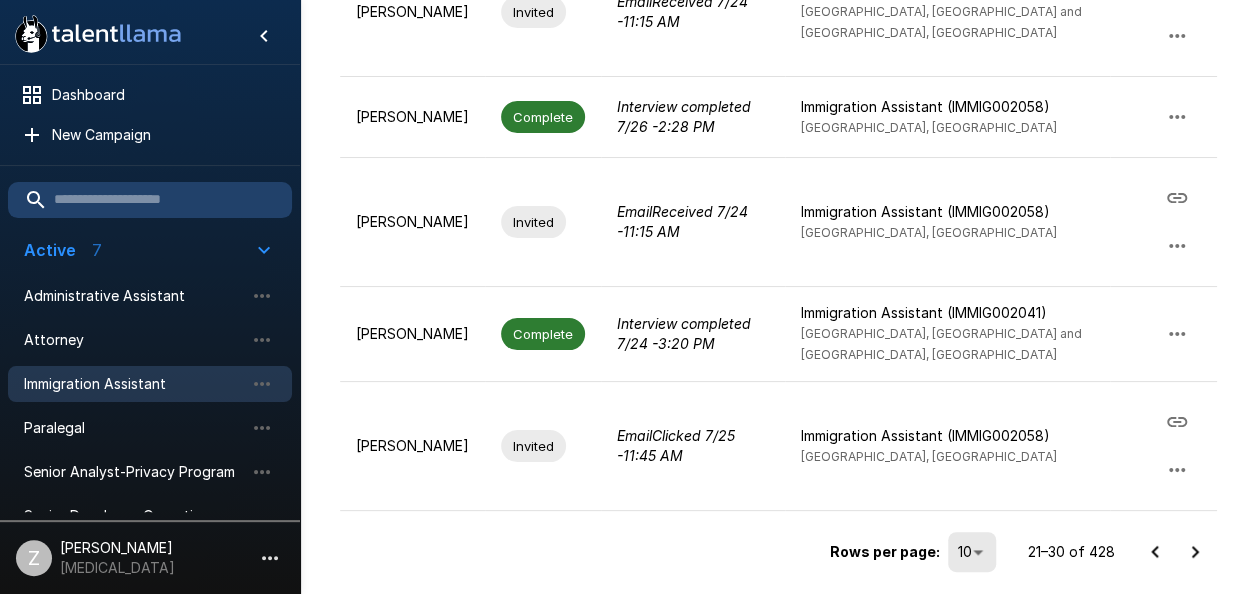 click 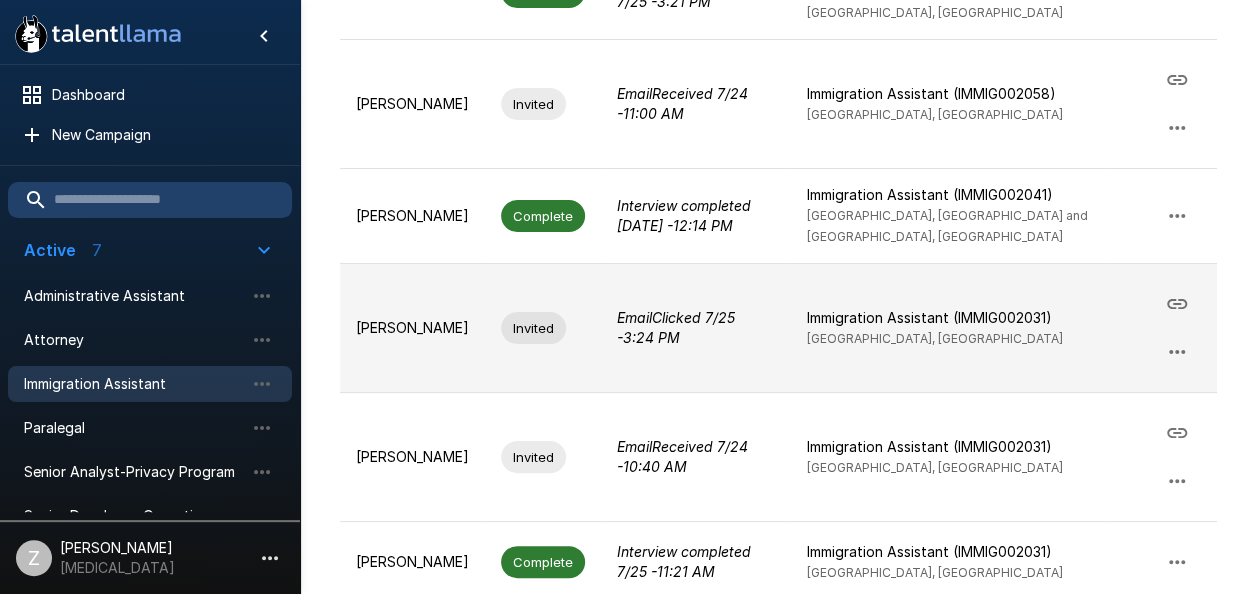 scroll, scrollTop: 724, scrollLeft: 0, axis: vertical 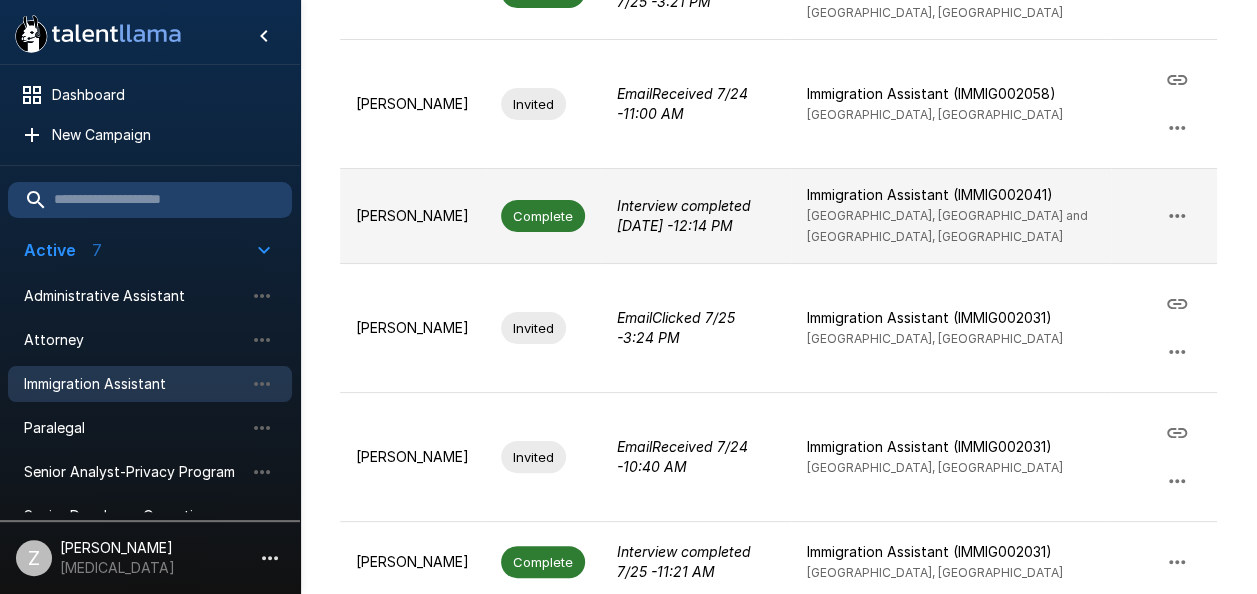 click on "[PERSON_NAME]" at bounding box center (412, 216) 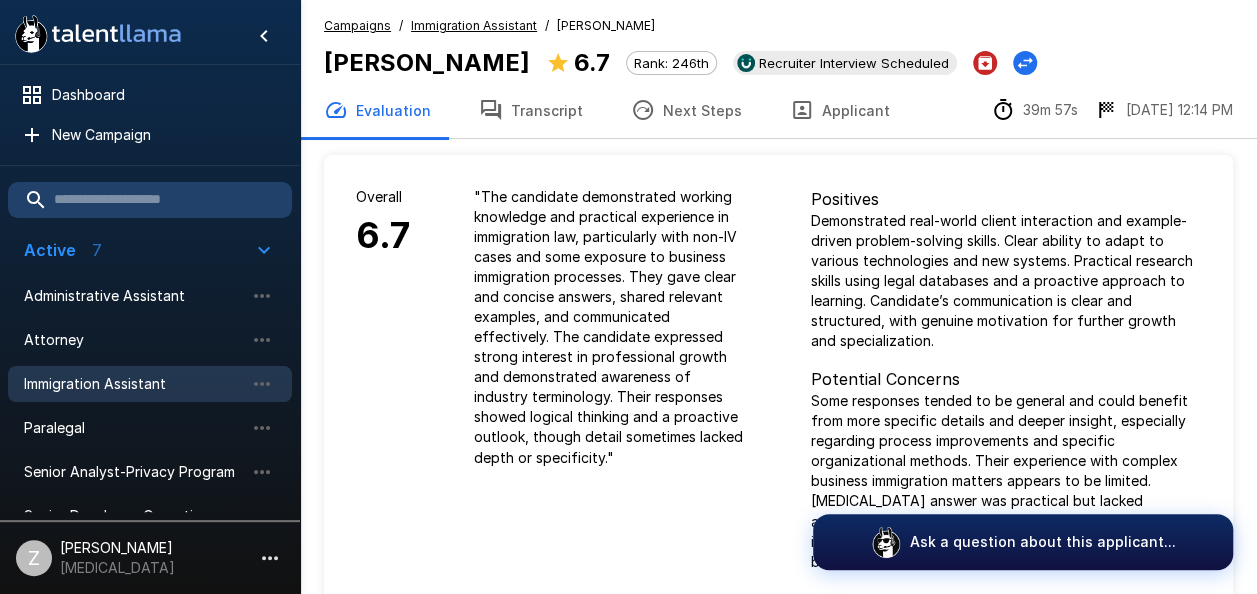 click on "" The candidate demonstrated working knowledge and practical experience in immigration law, particularly with non-IV cases and some exposure to business immigration processes. They gave clear and concise answers, shared relevant examples, and communicated effectively. The candidate expressed strong interest in professional growth and demonstrated awareness of industry terminology. Their responses showed logical thinking and a proactive outlook, though detail sometimes lacked depth or specificity. "" at bounding box center [610, 327] 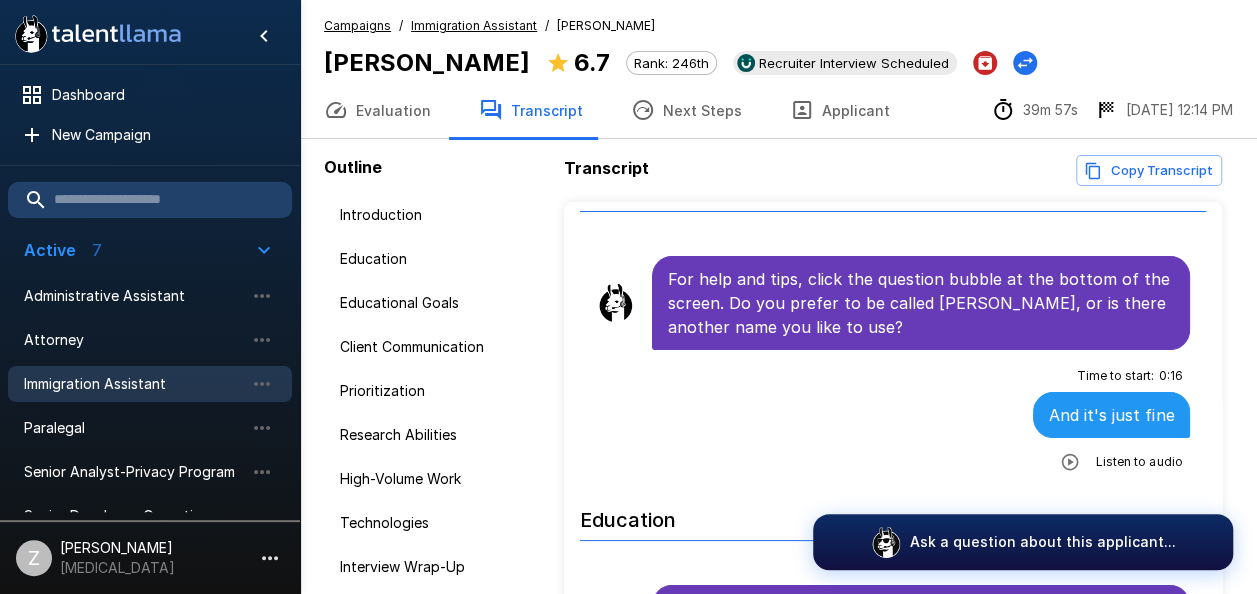 scroll, scrollTop: 100, scrollLeft: 0, axis: vertical 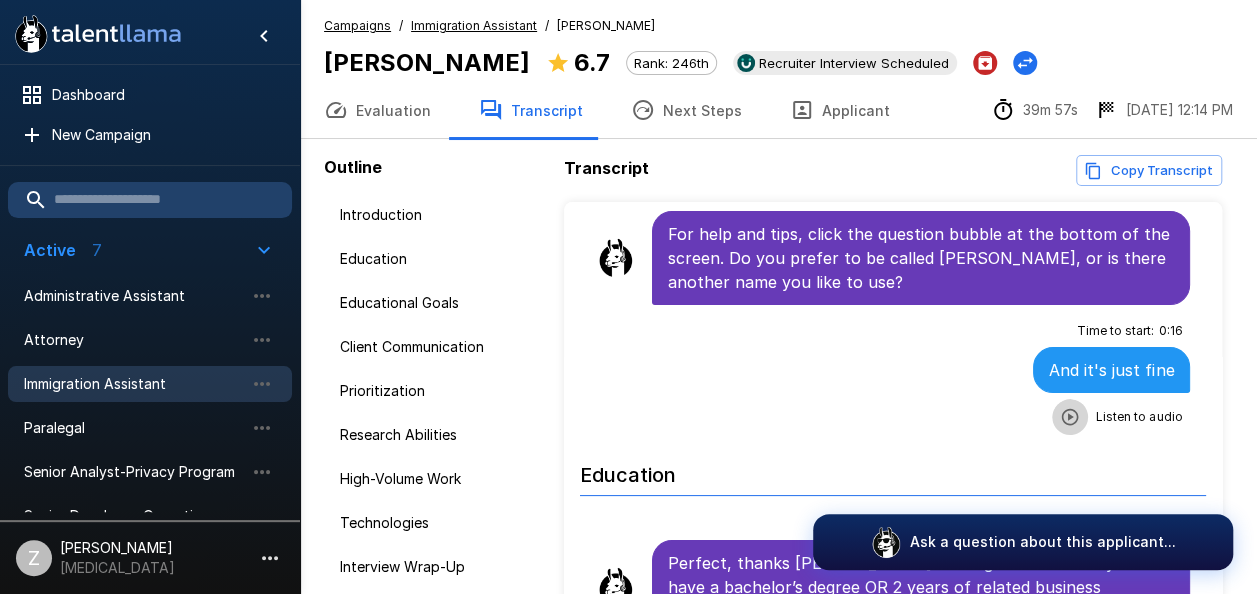 click 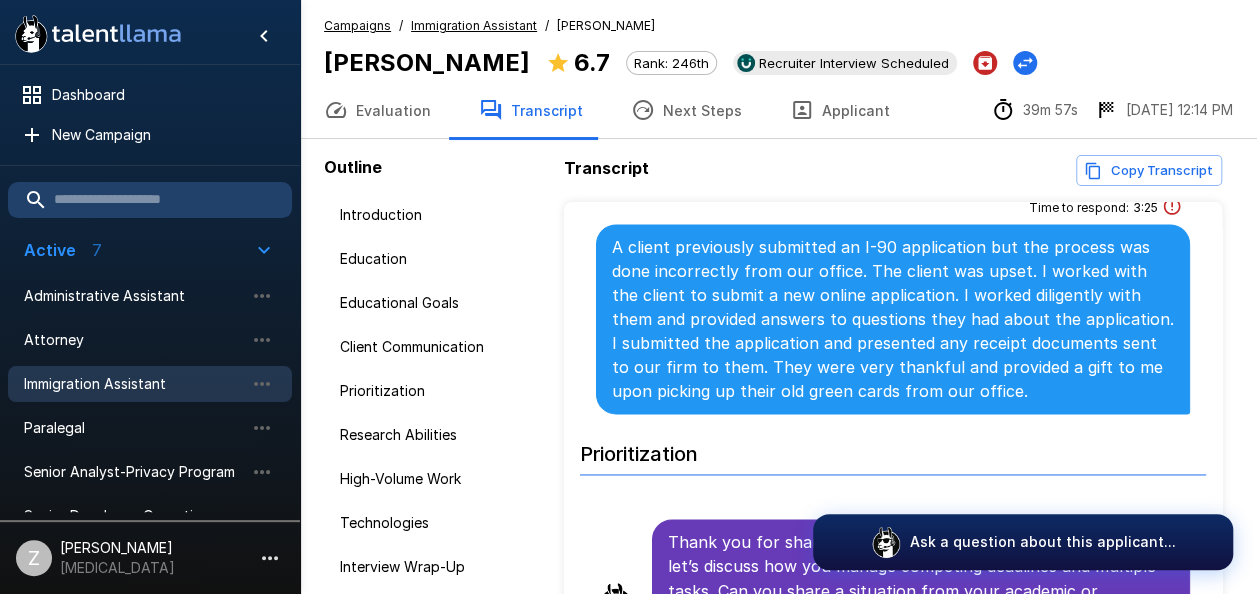 scroll, scrollTop: 1400, scrollLeft: 0, axis: vertical 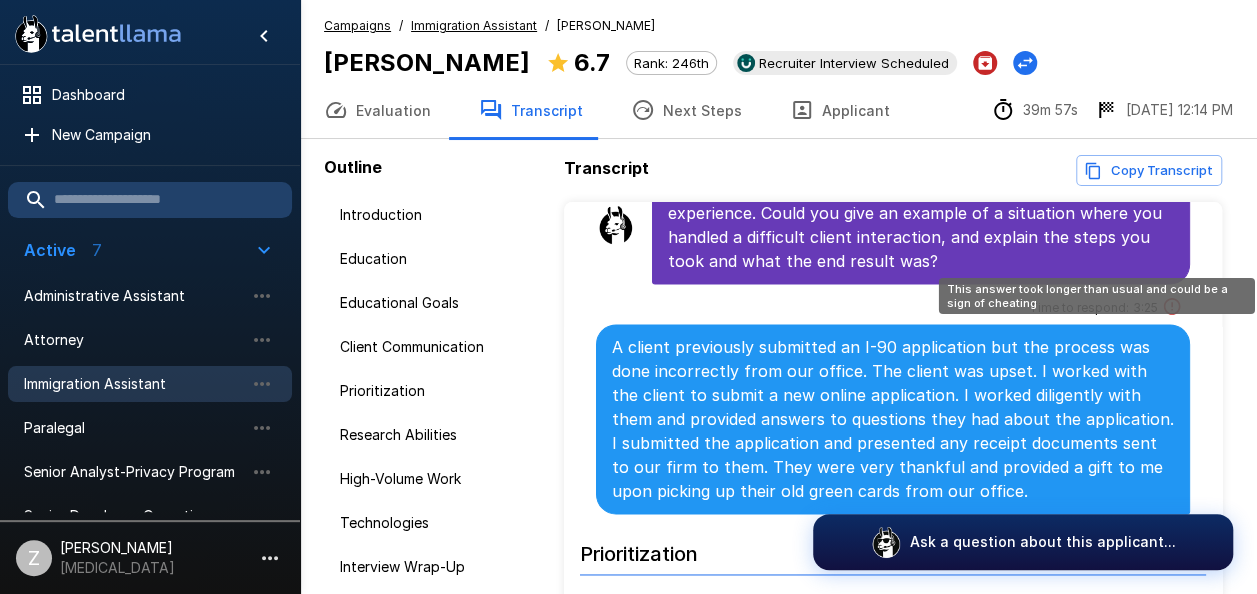 click 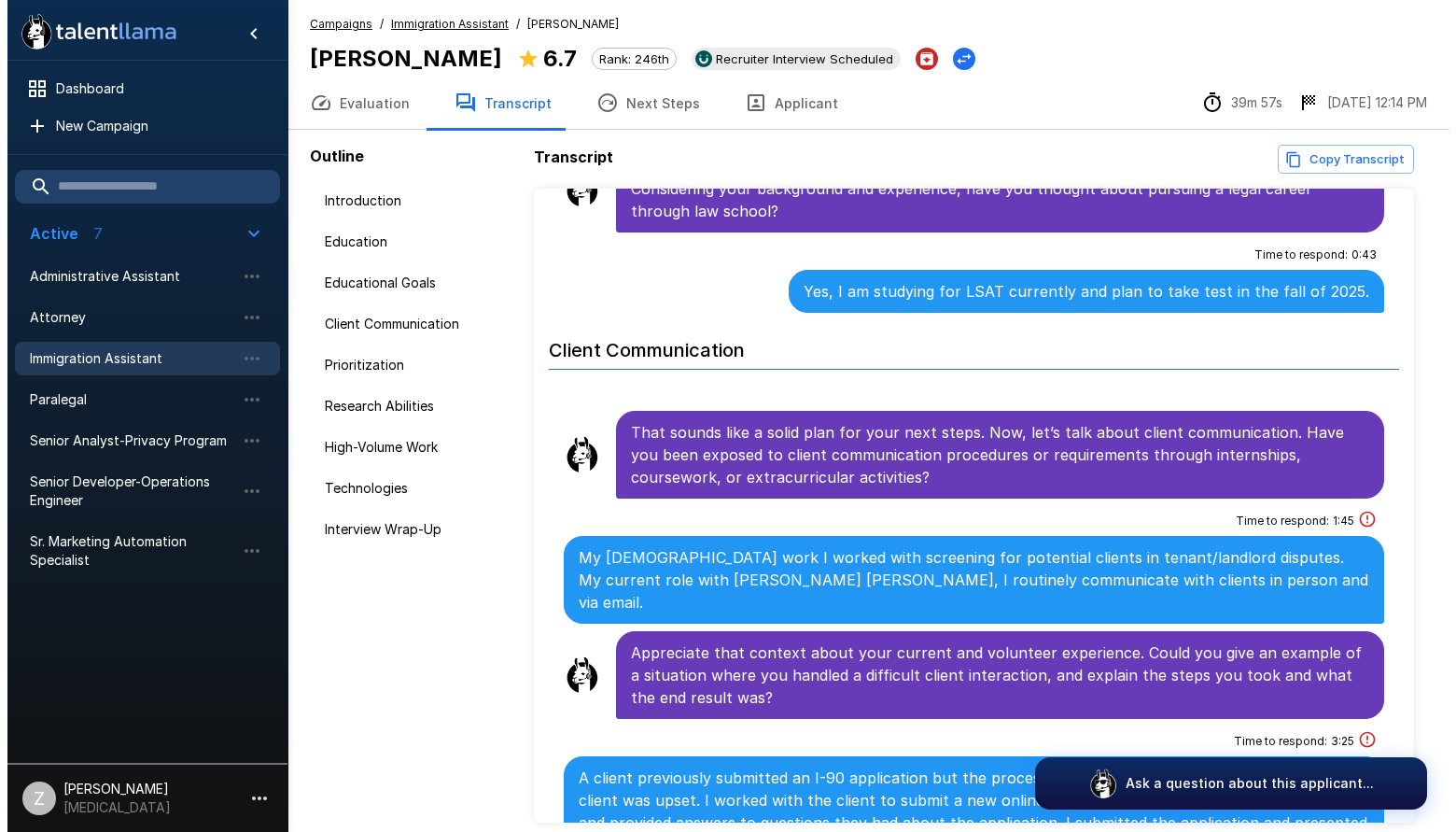 scroll, scrollTop: 725, scrollLeft: 0, axis: vertical 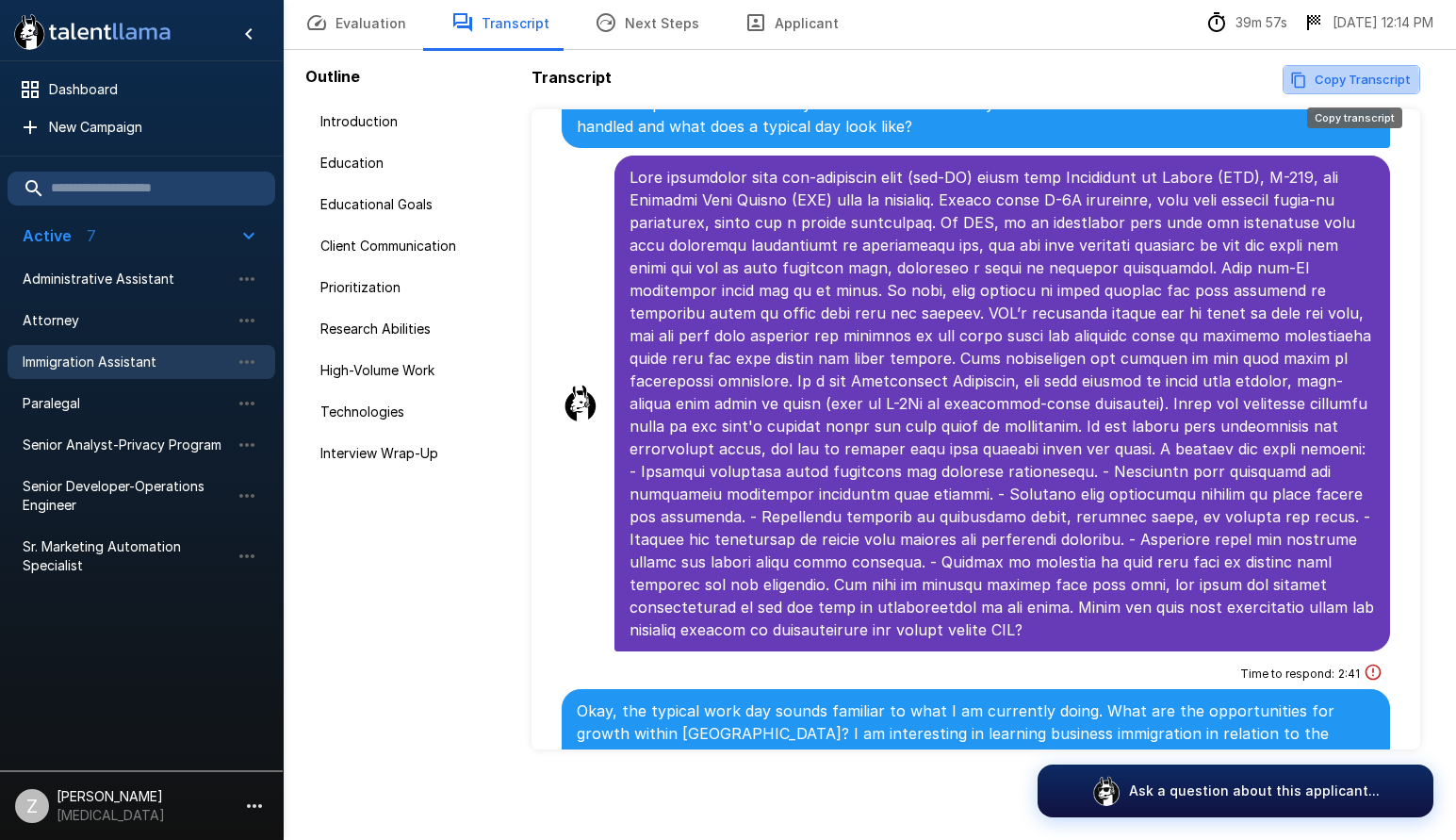 click on "Copy Transcript" at bounding box center [1351, 79] 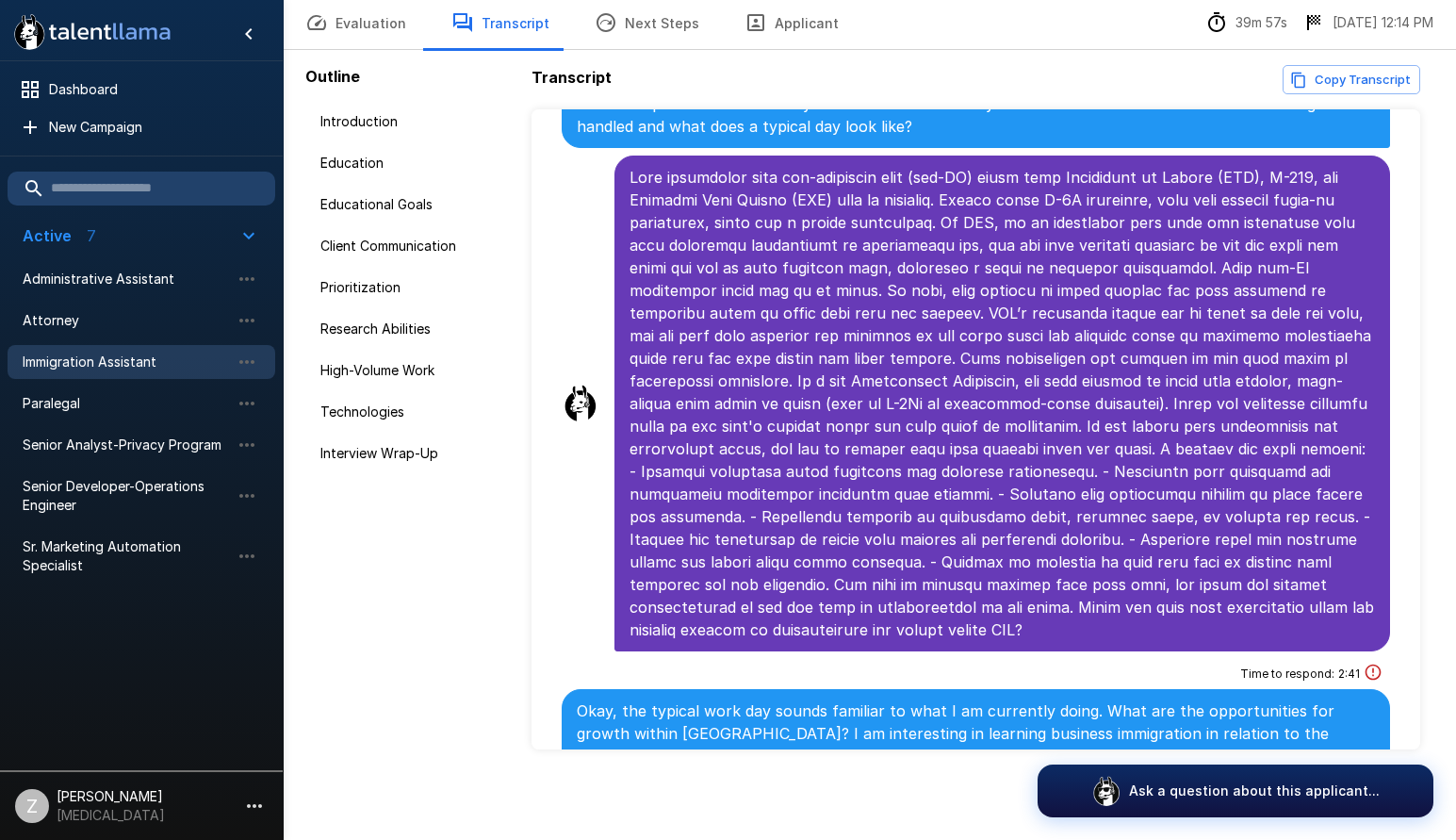 click on "Evaluation" at bounding box center (355, 23) 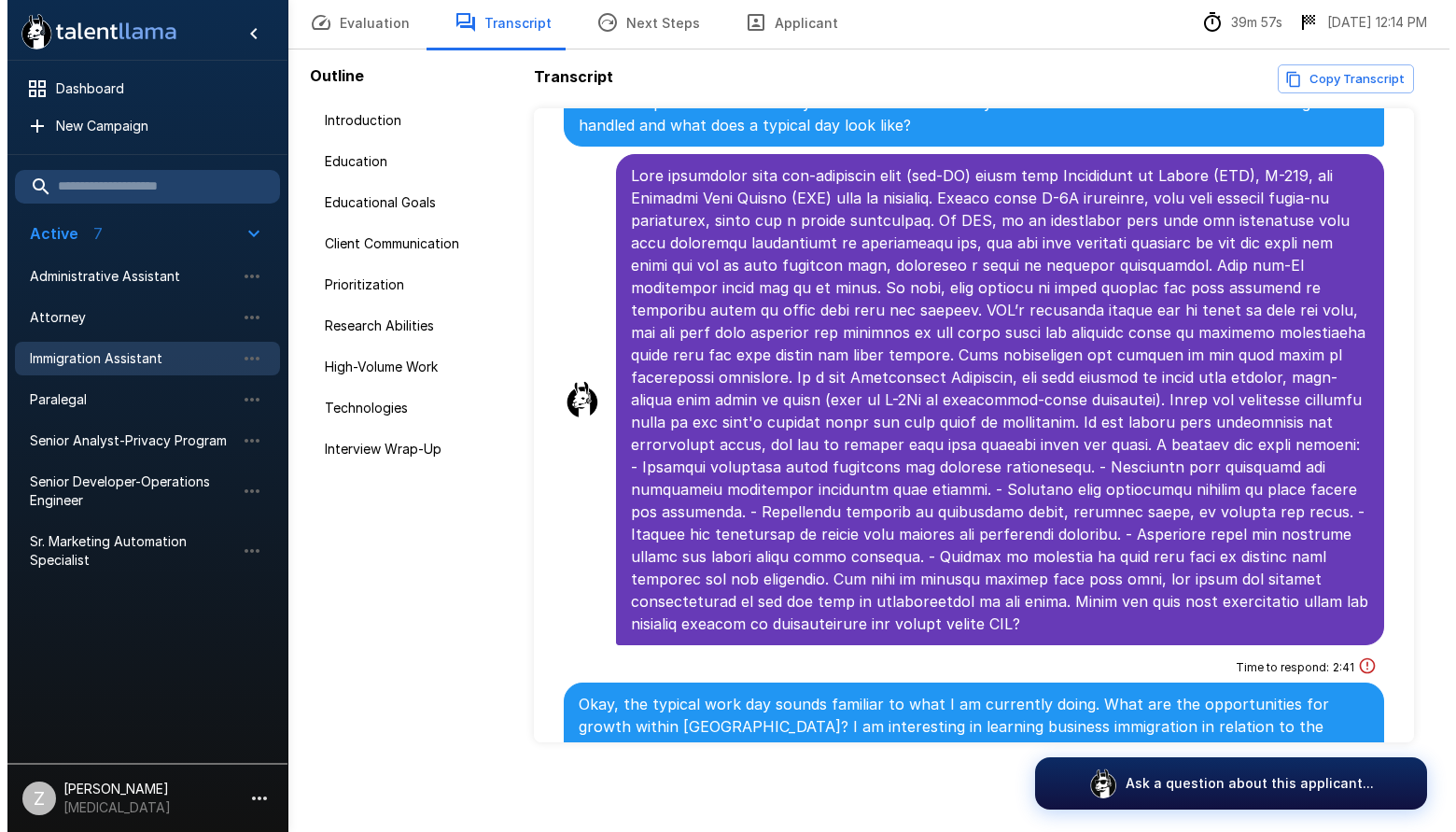 scroll, scrollTop: 0, scrollLeft: 0, axis: both 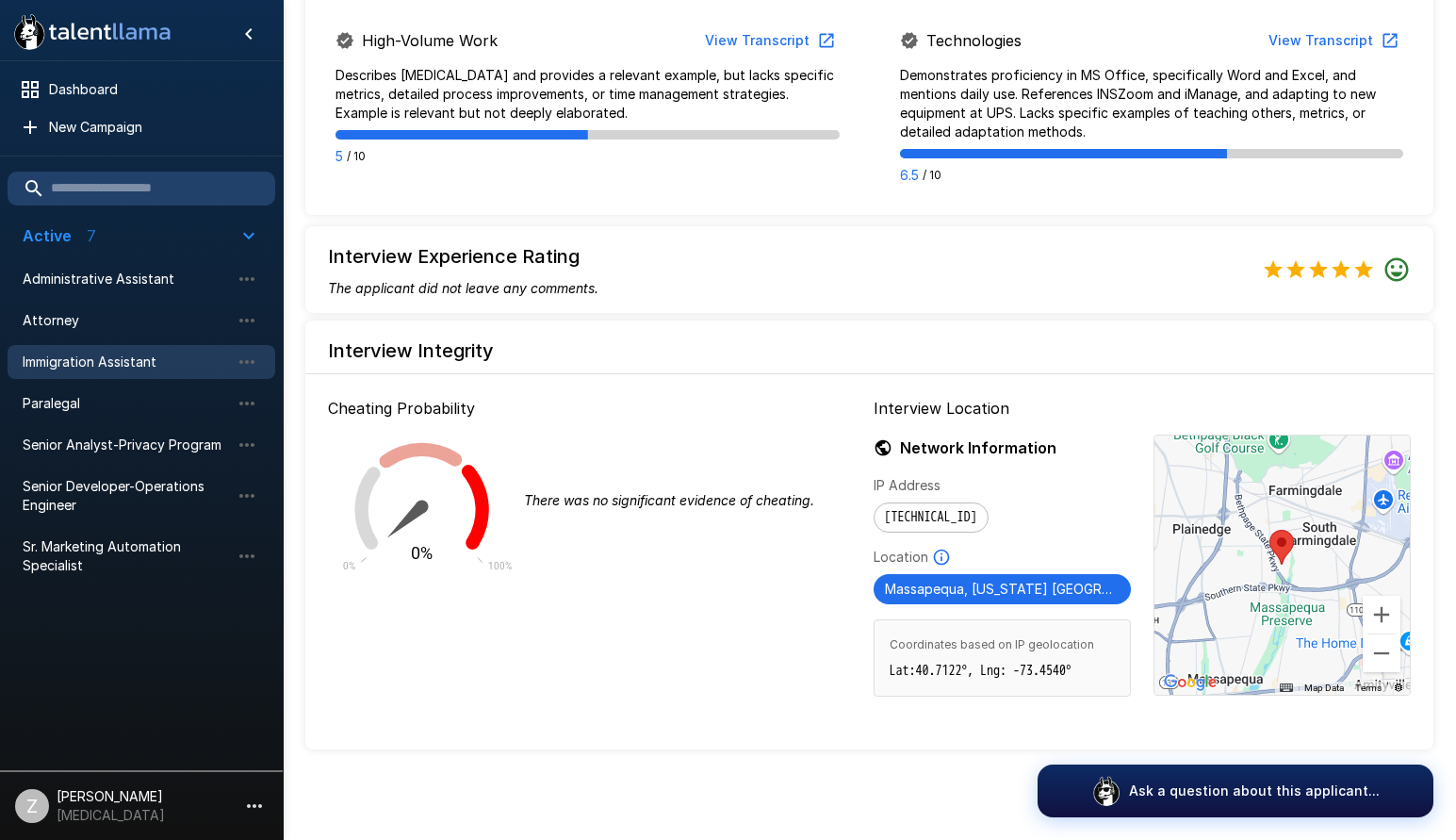 click on "Immigration Assistant" at bounding box center (126, 362) 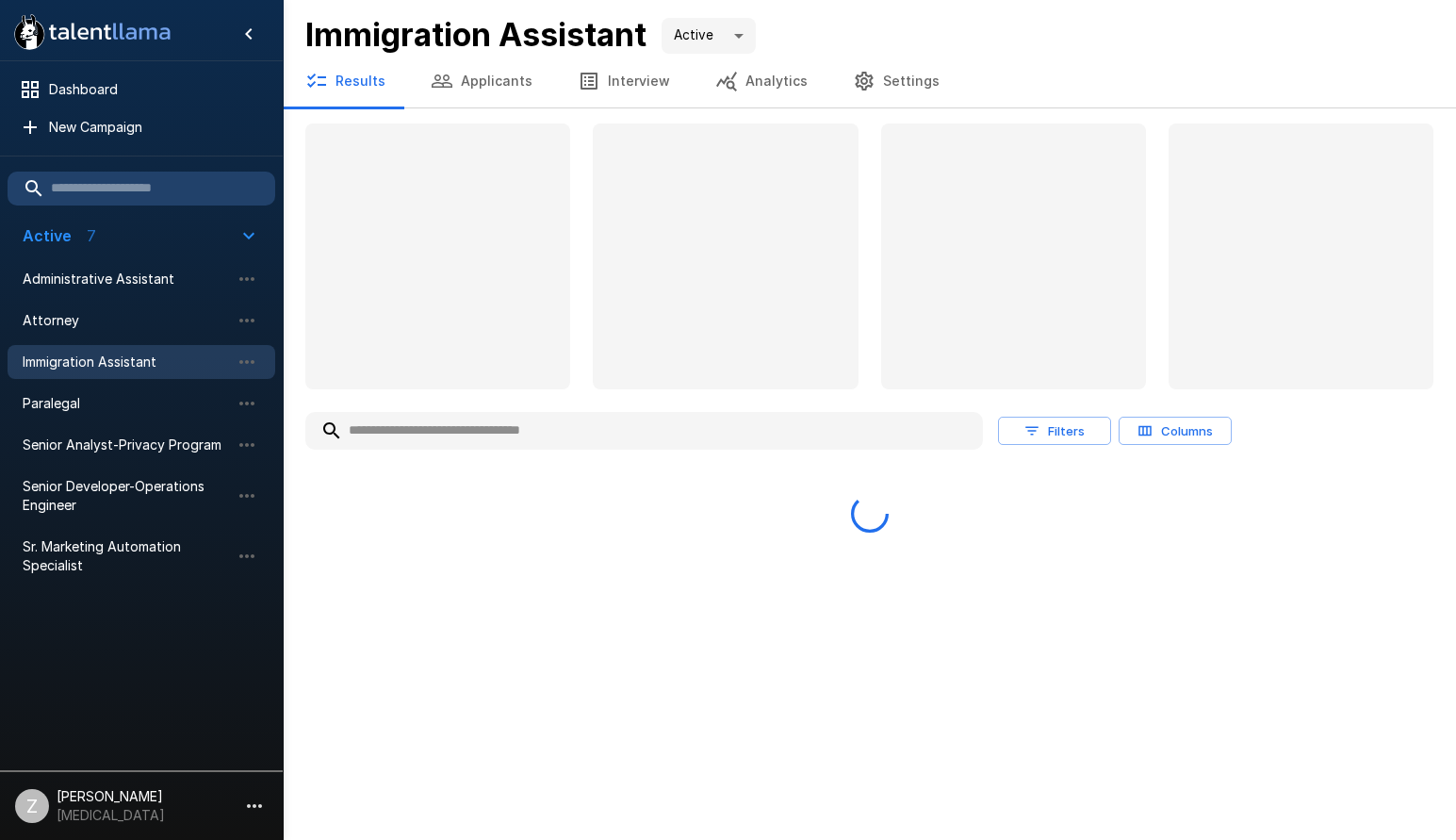 scroll, scrollTop: 0, scrollLeft: 0, axis: both 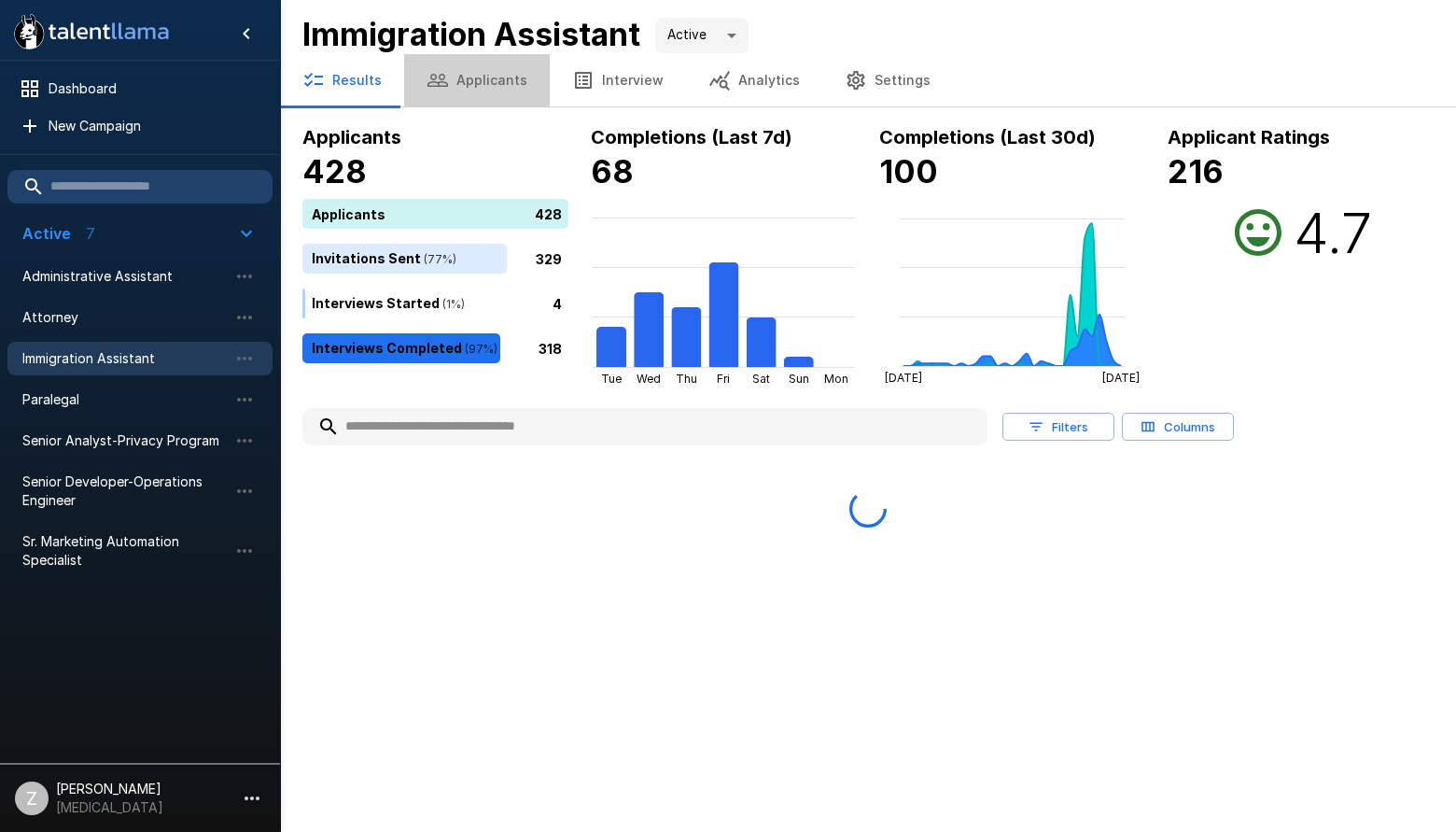 click on "Applicants" at bounding box center (477, 80) 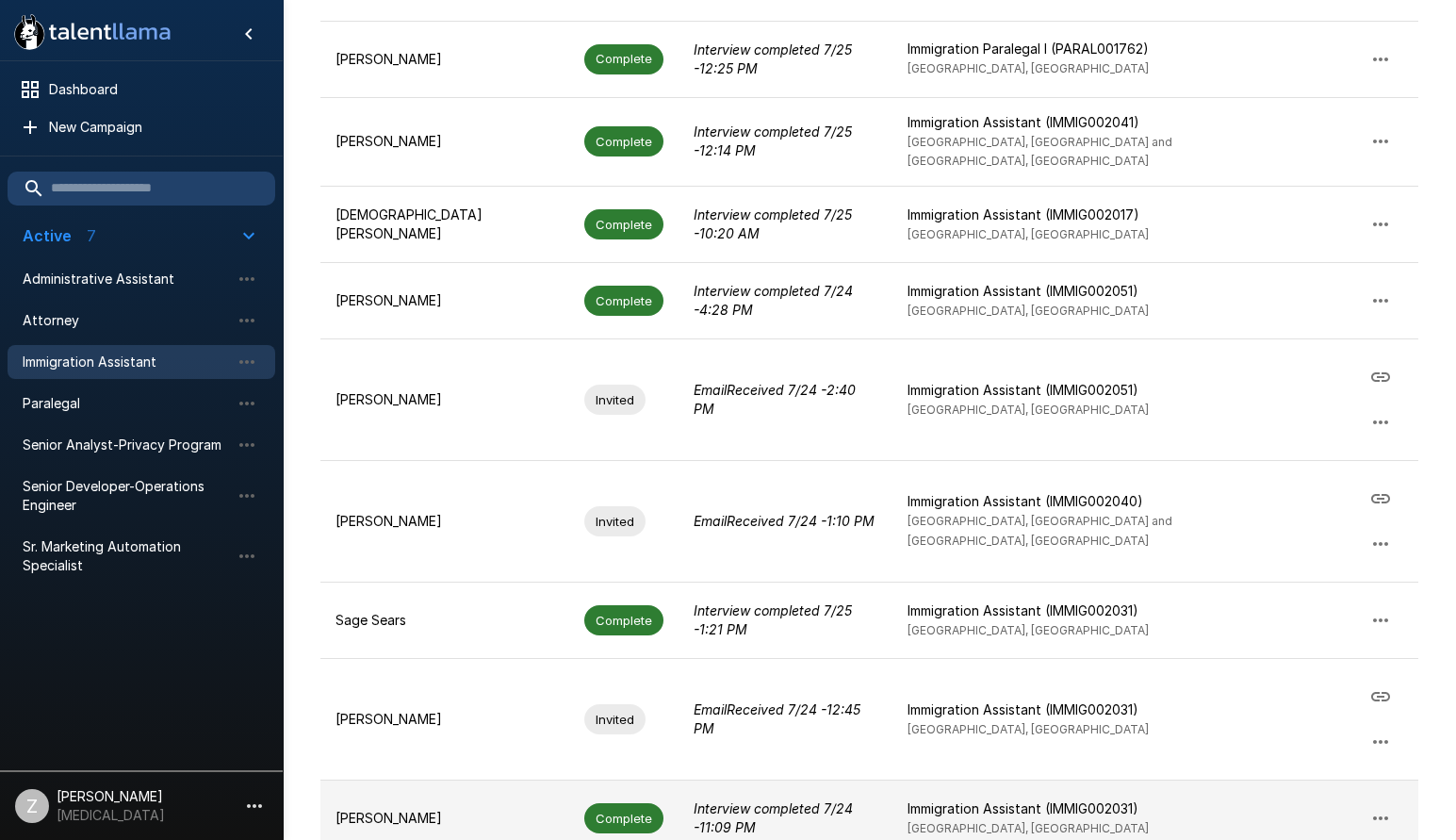 scroll, scrollTop: 382, scrollLeft: 0, axis: vertical 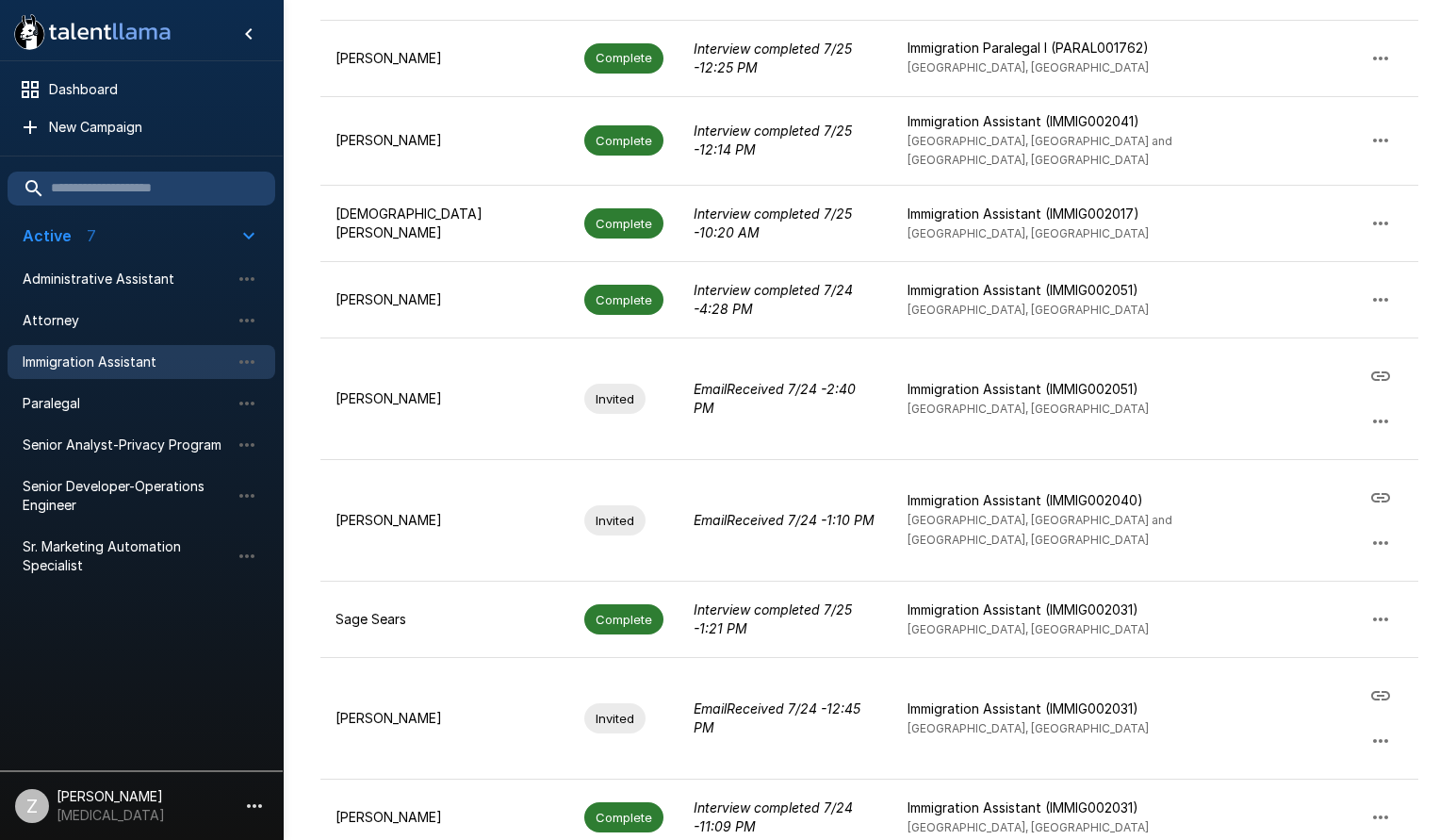 click 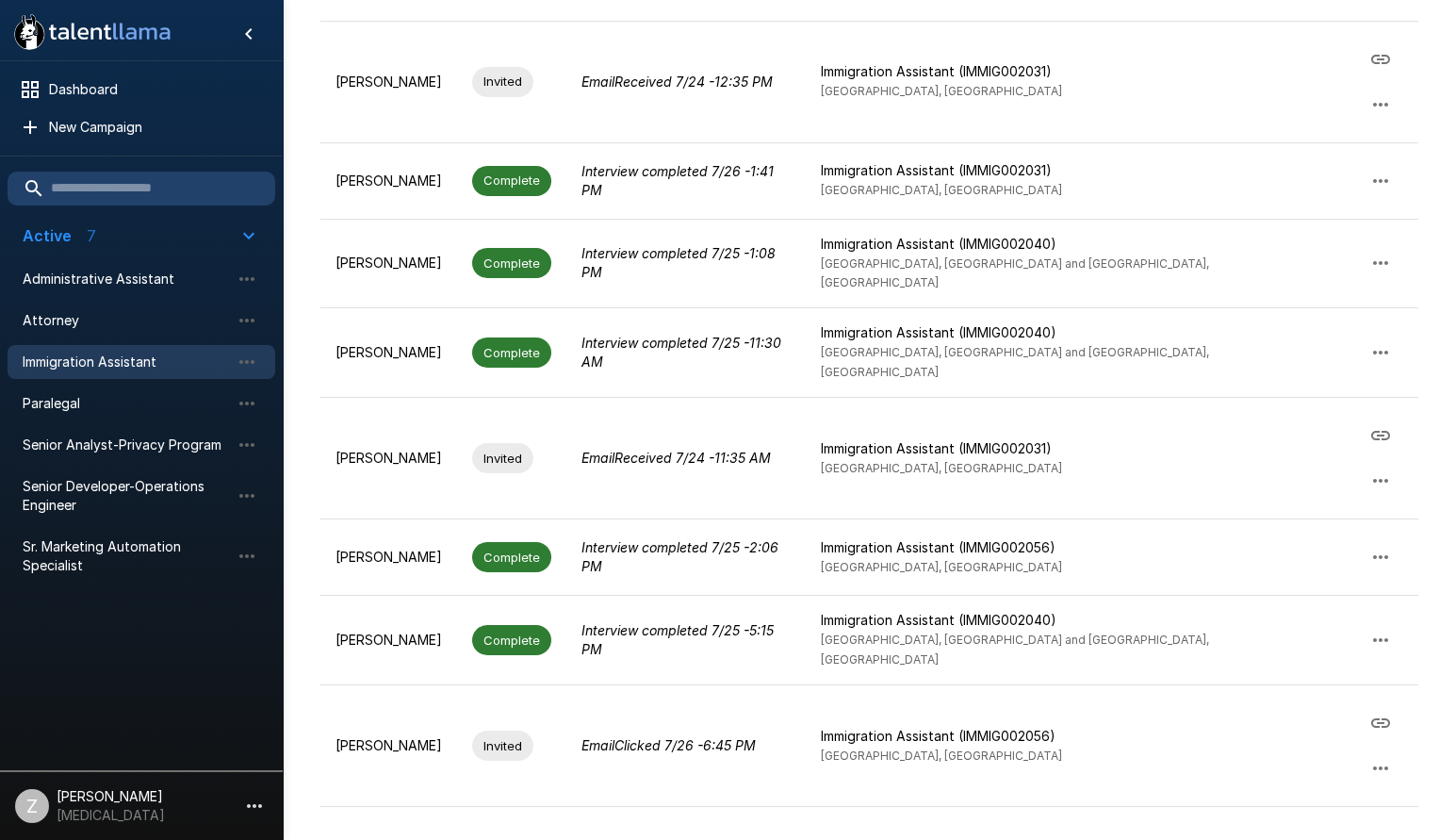scroll, scrollTop: 382, scrollLeft: 0, axis: vertical 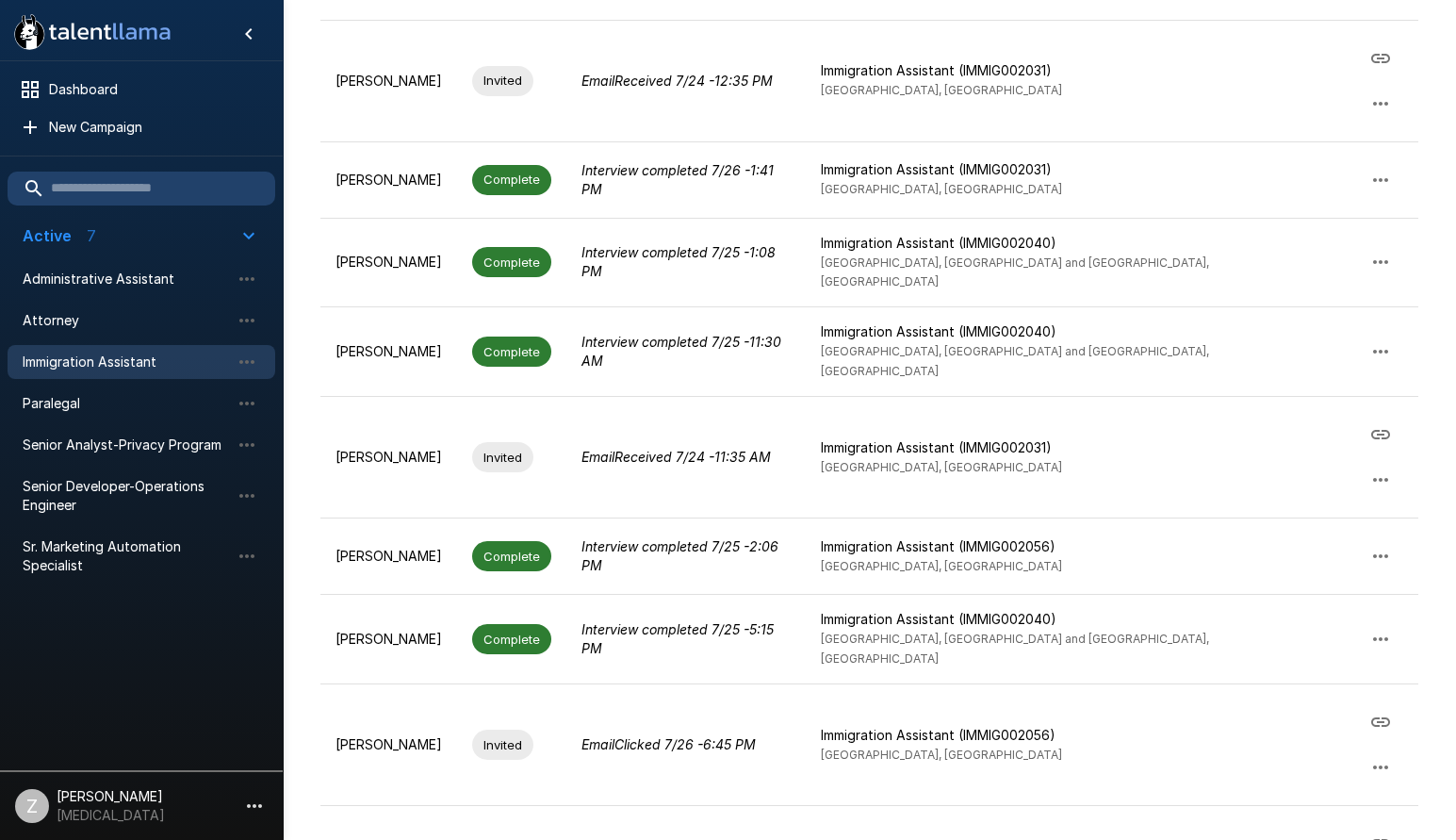 click 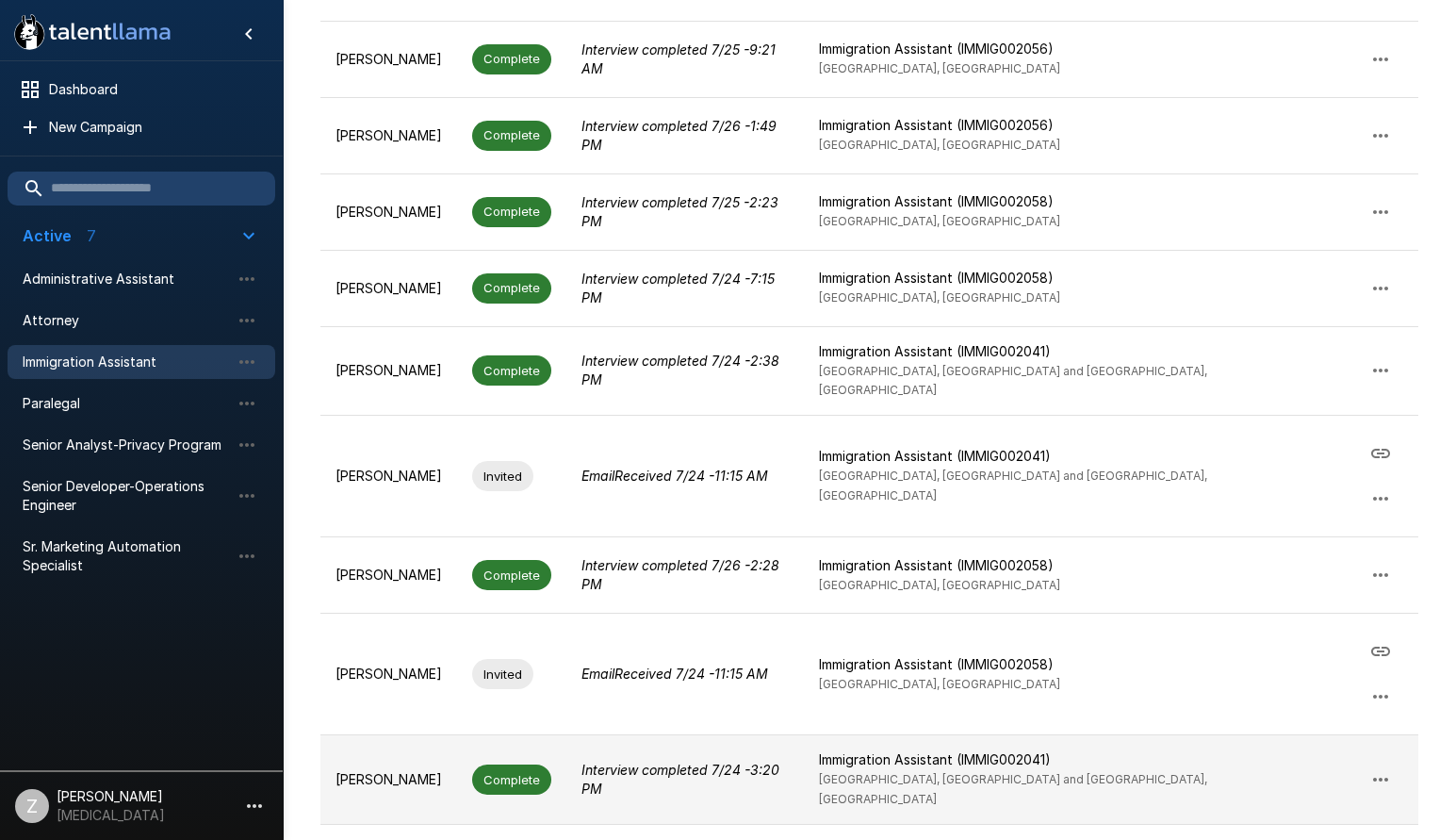 scroll, scrollTop: 382, scrollLeft: 0, axis: vertical 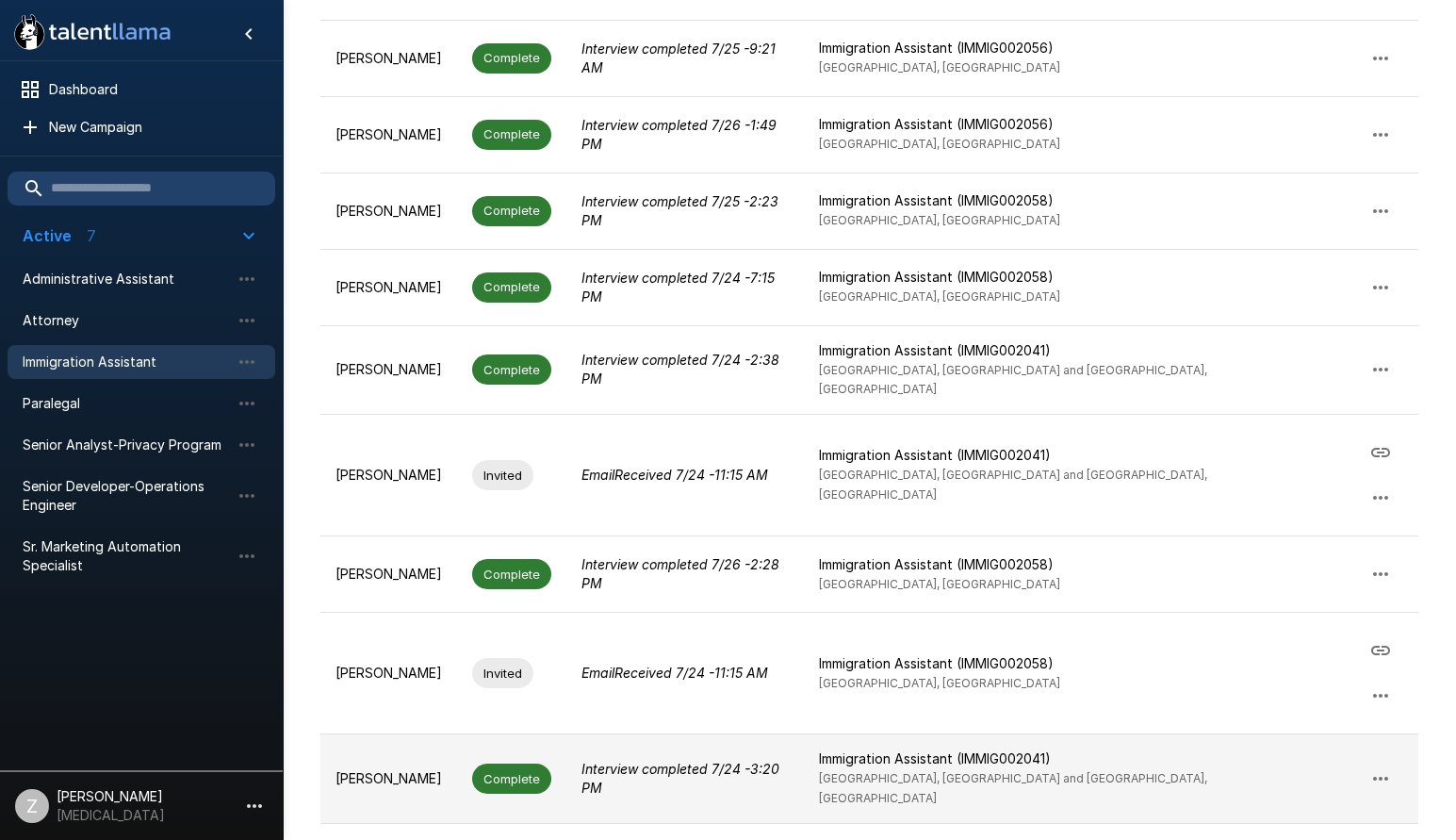 click on "[PERSON_NAME]" at bounding box center (388, 779) 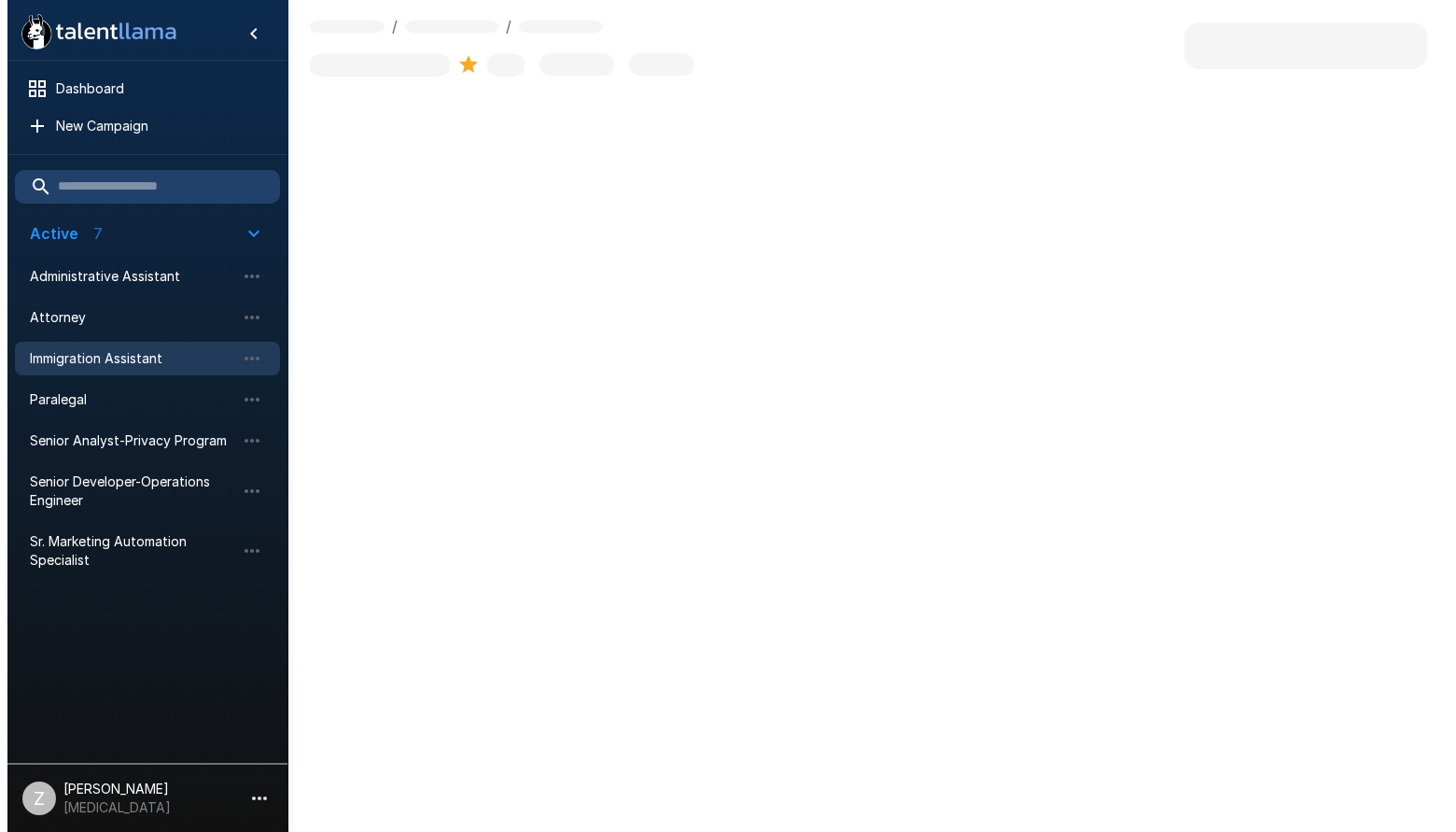 scroll, scrollTop: 0, scrollLeft: 0, axis: both 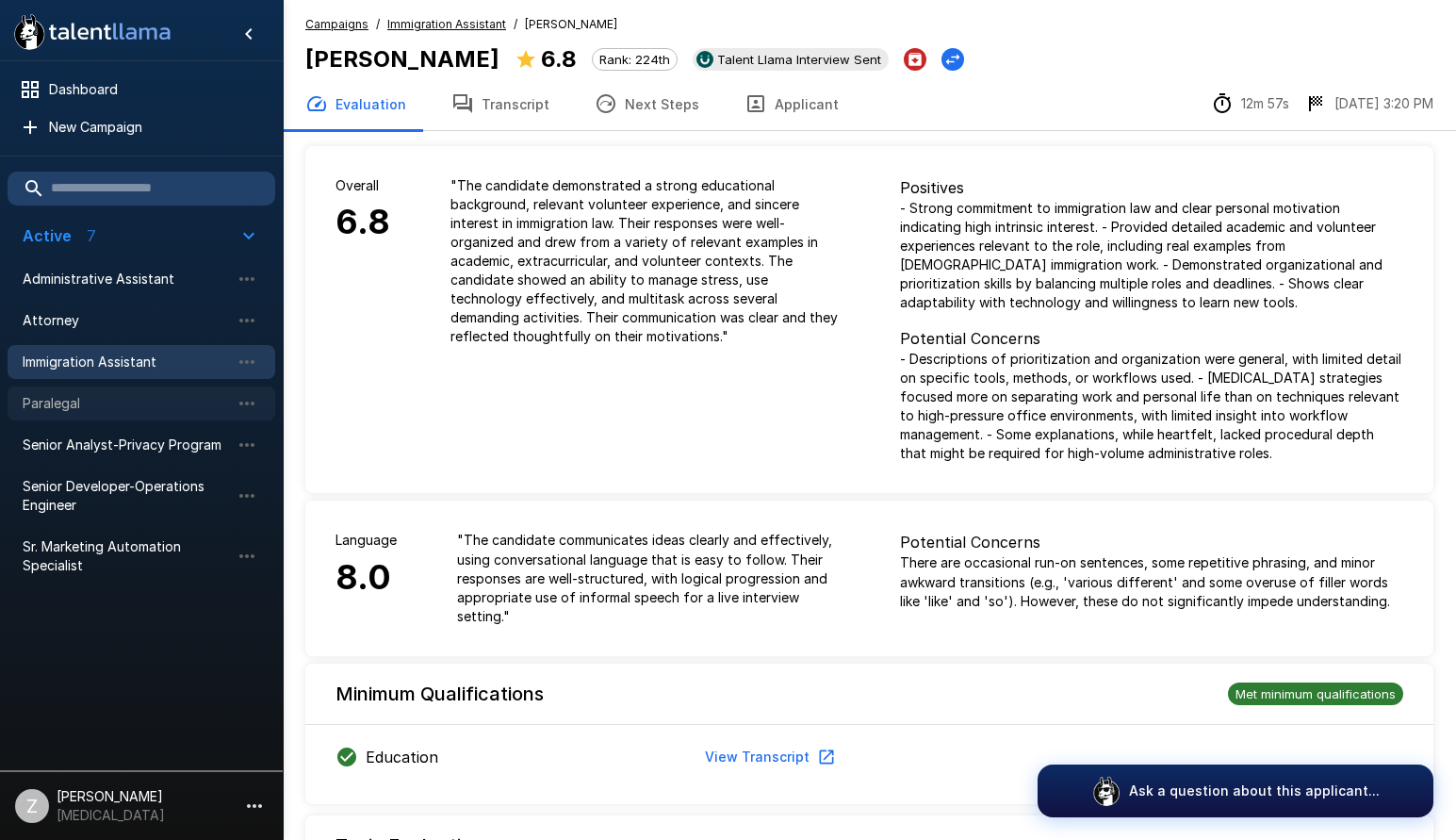 click on "Paralegal" at bounding box center [126, 404] 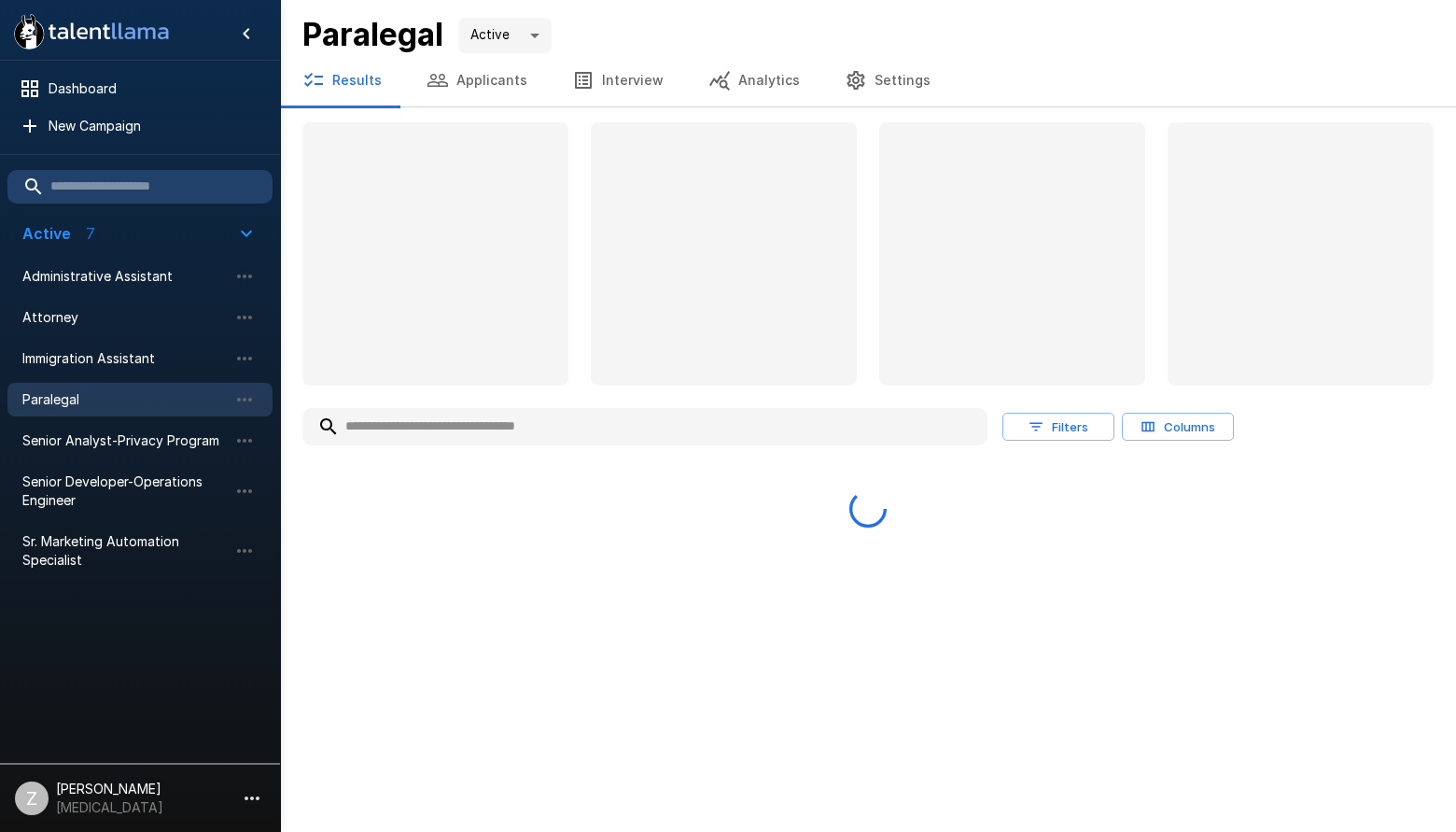 click on "Applicants" at bounding box center (477, 80) 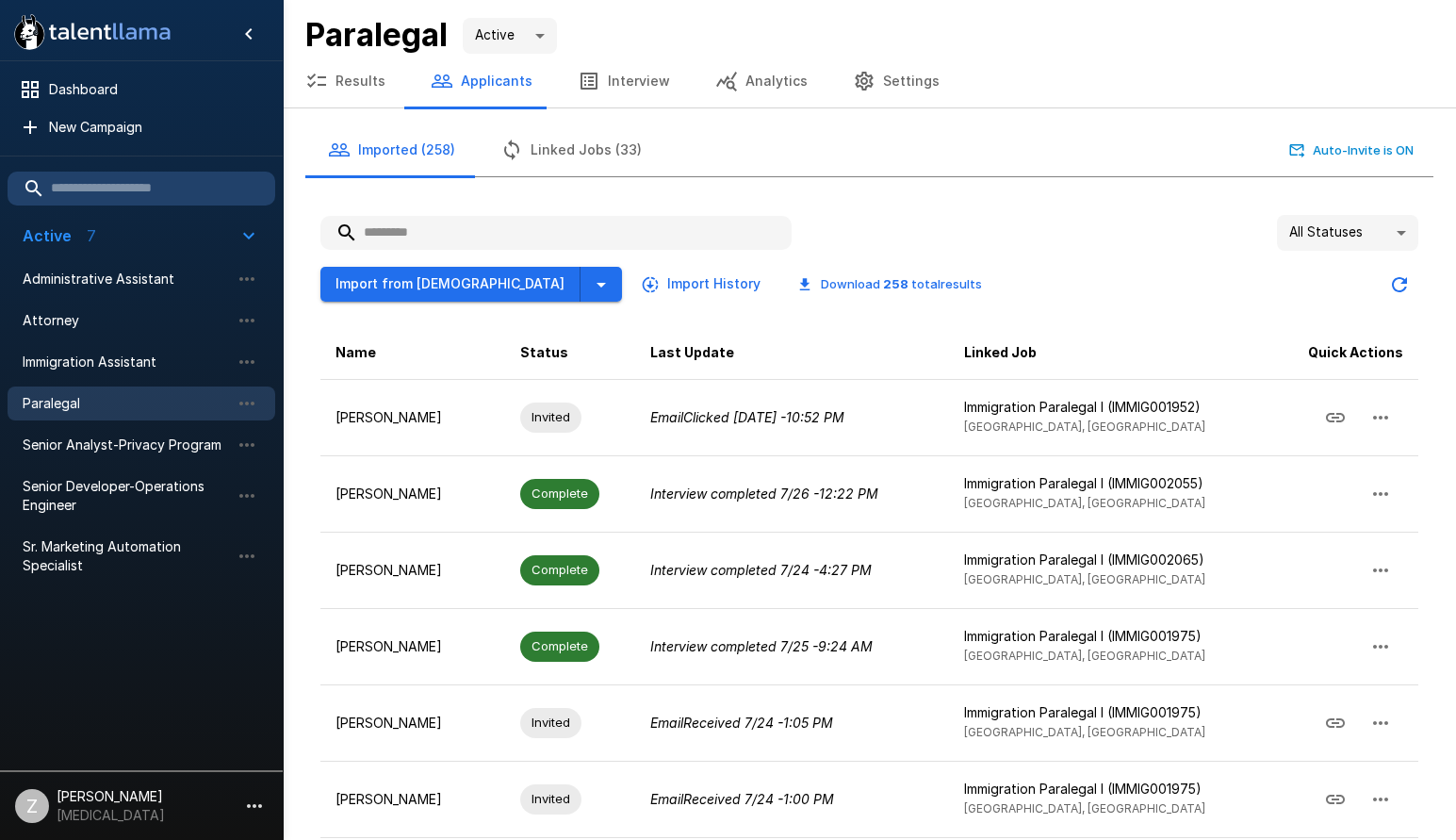 paste on "**********" 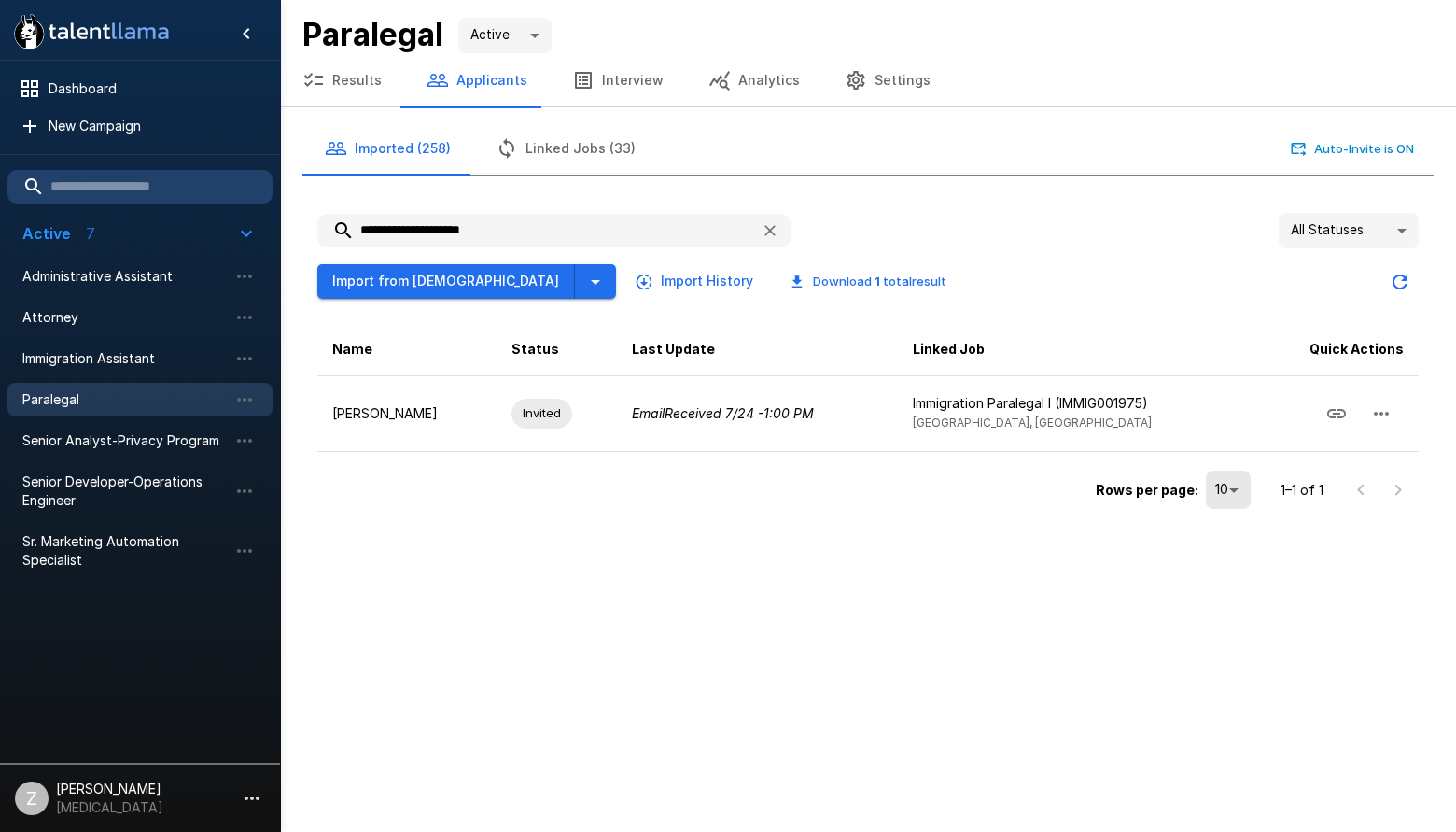 type on "**********" 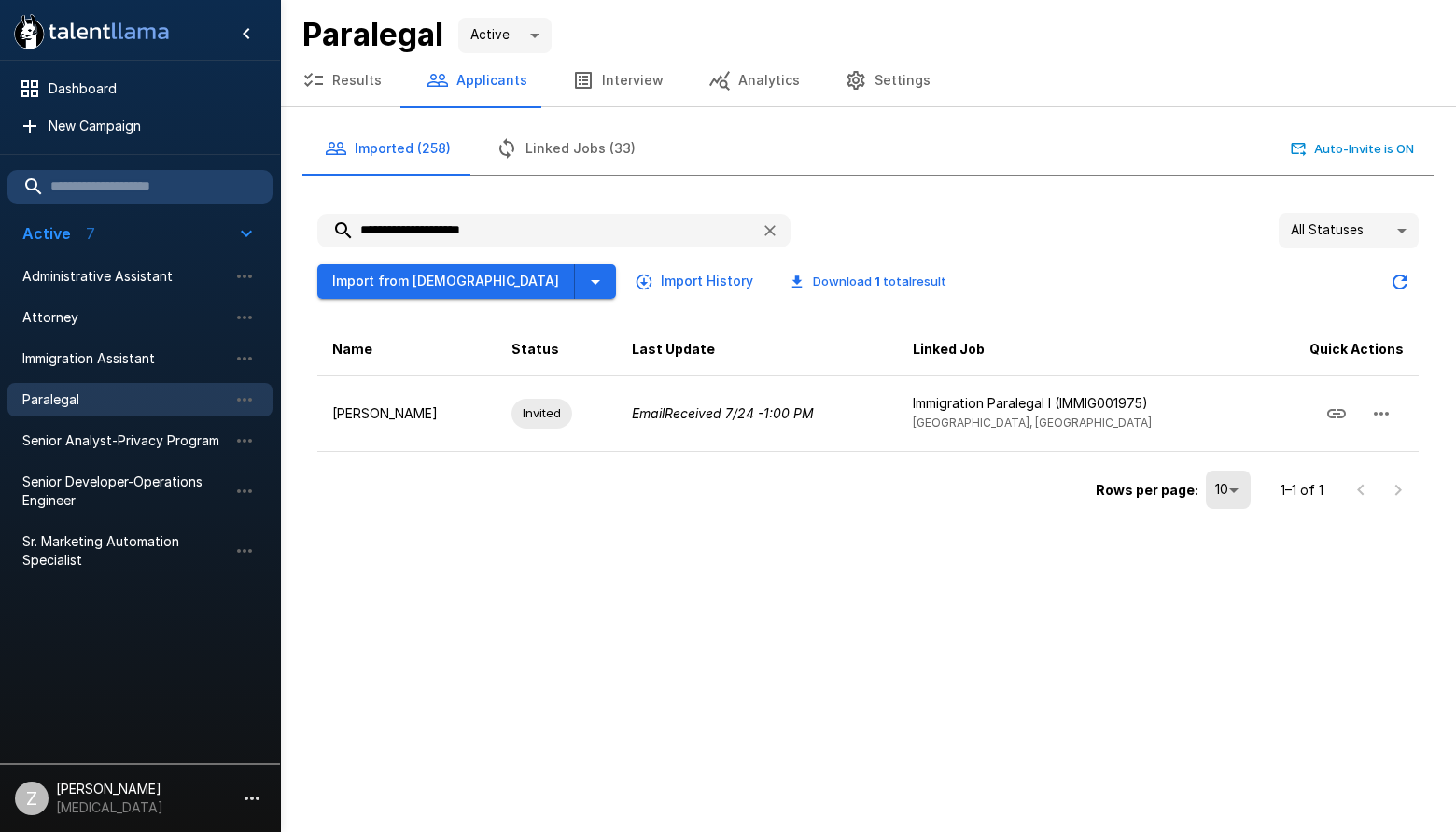 click on "Applicants" at bounding box center (477, 80) 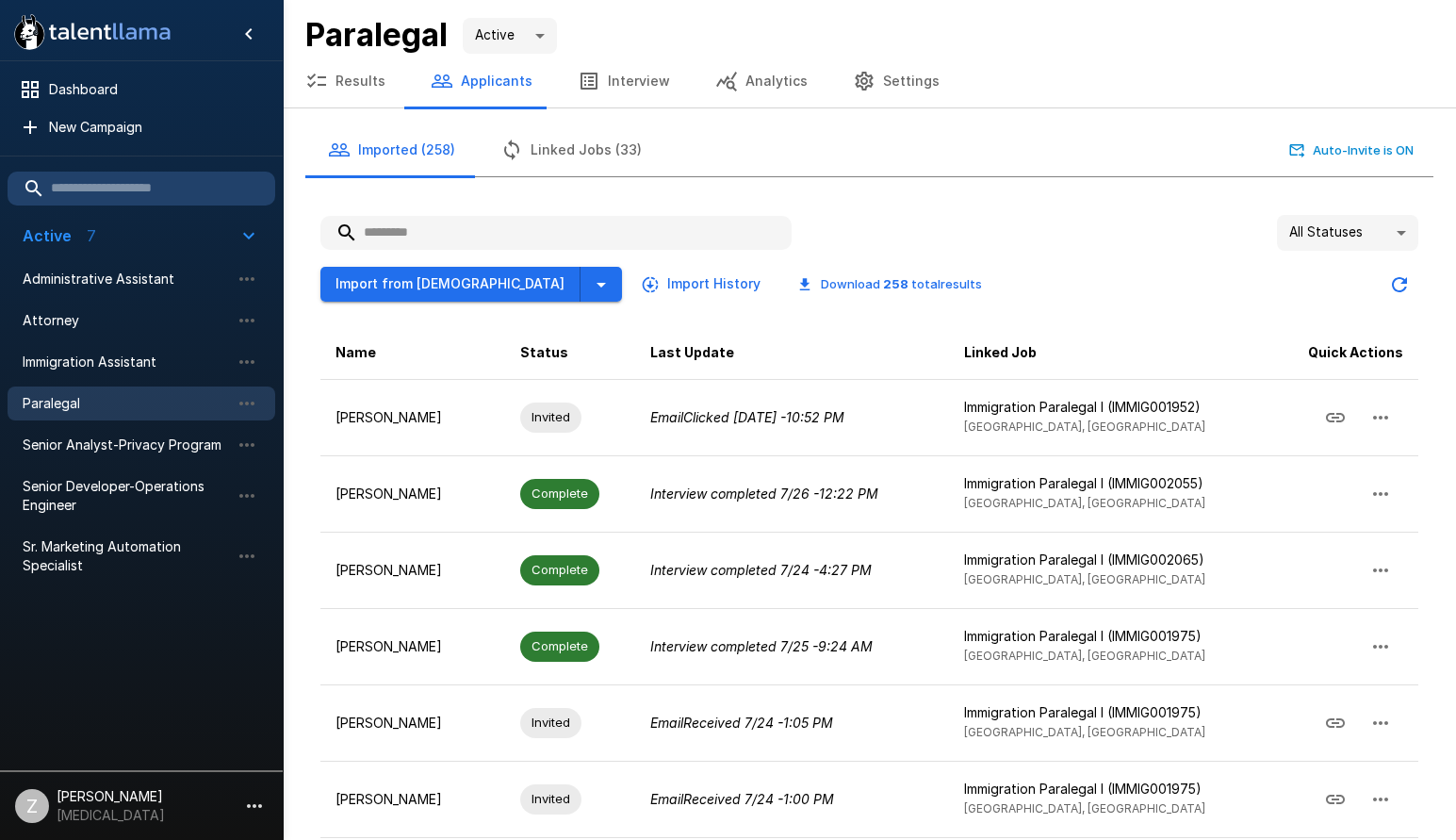paste on "**********" 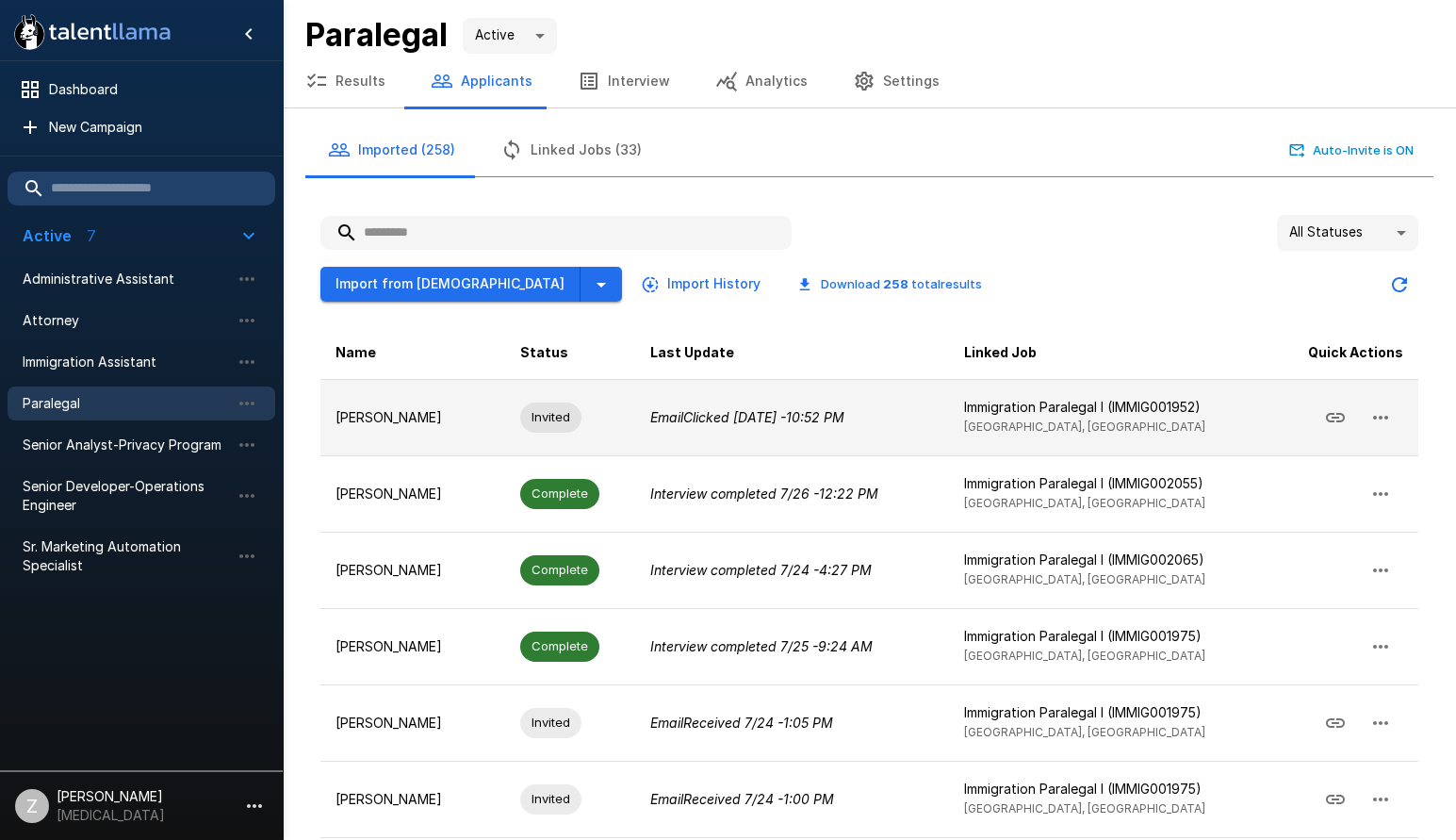 type on "**********" 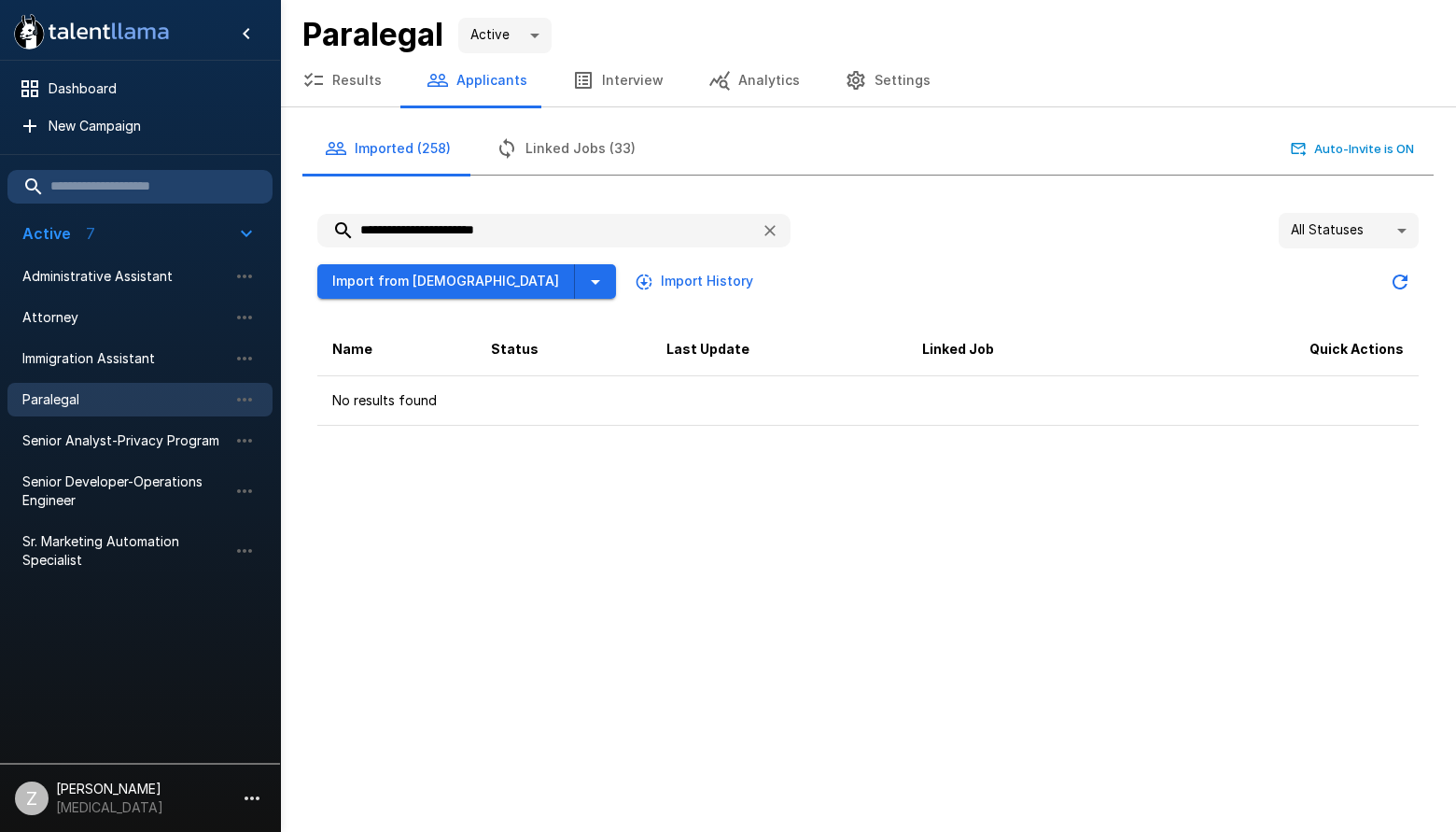 drag, startPoint x: 538, startPoint y: 234, endPoint x: 357, endPoint y: 234, distance: 181 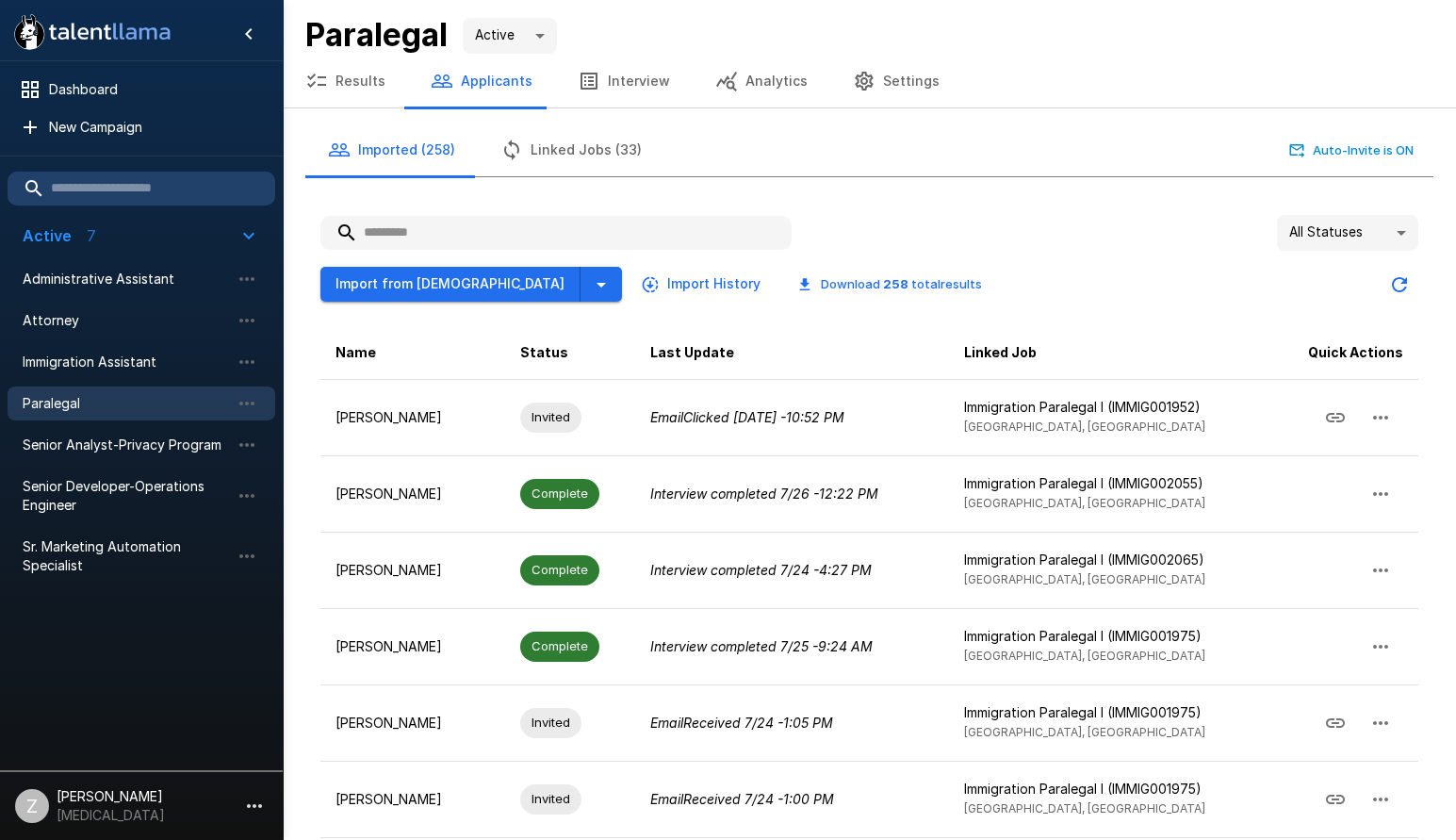 click at bounding box center [556, 233] 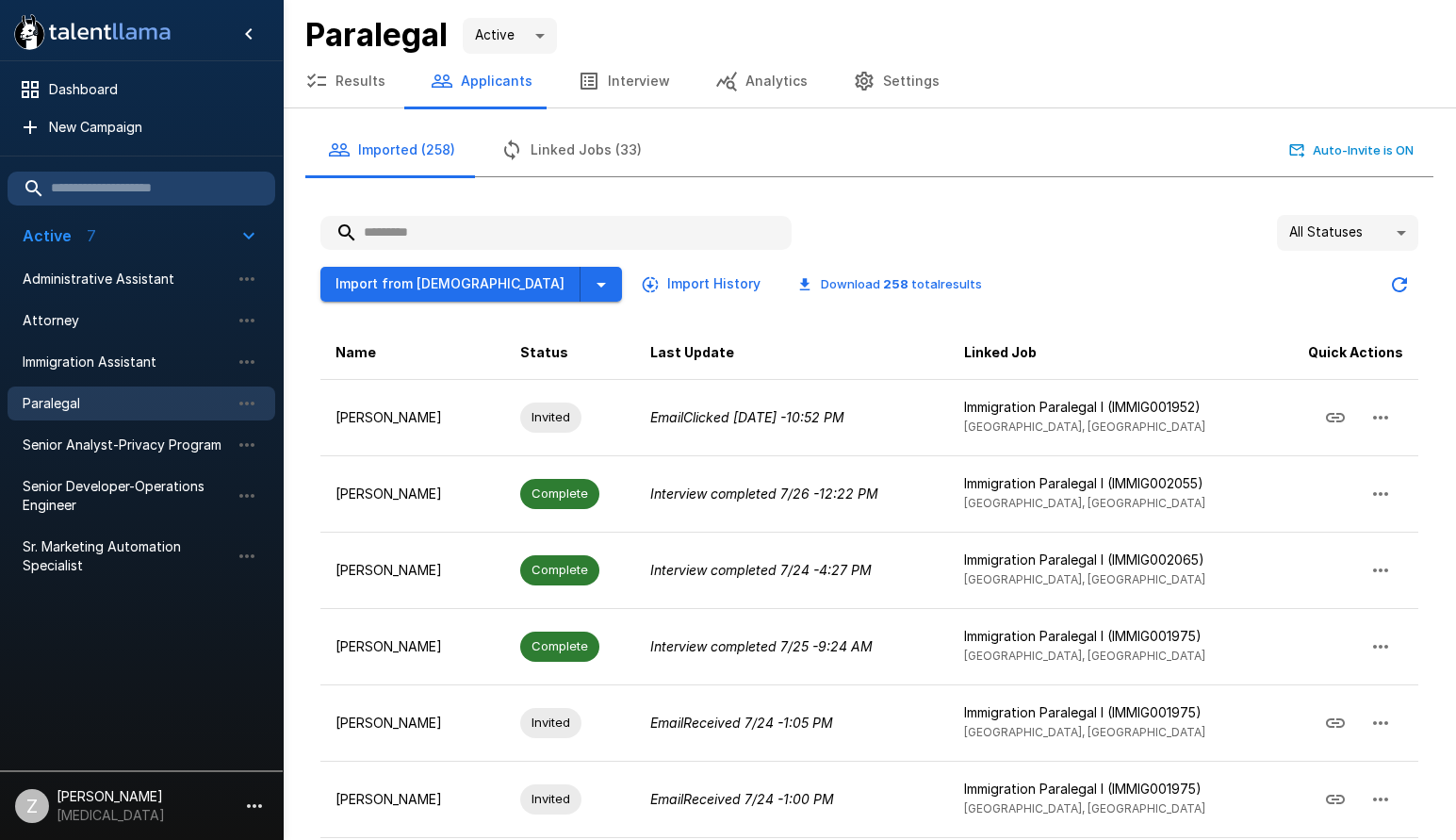 paste on "**********" 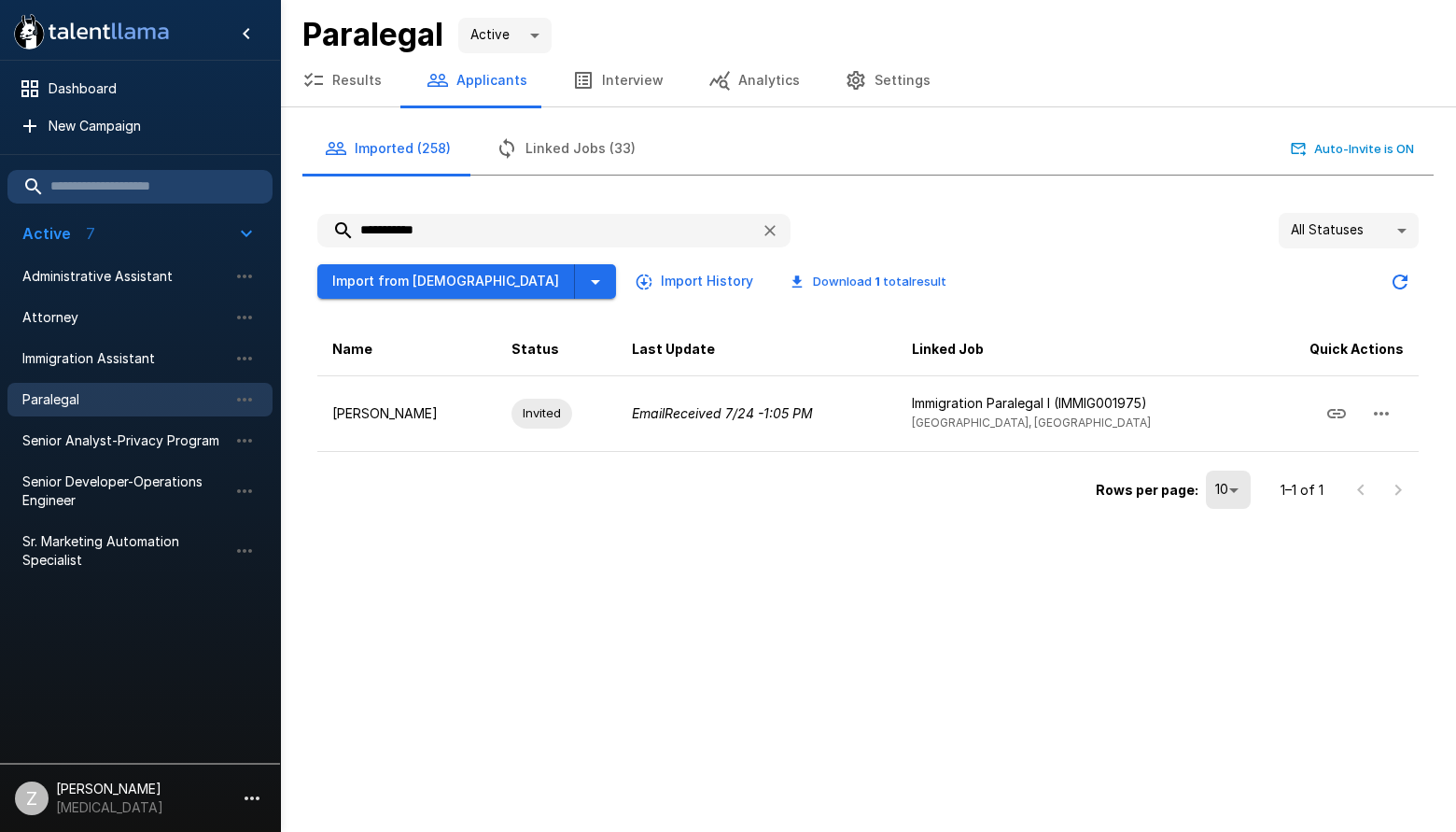 type on "**********" 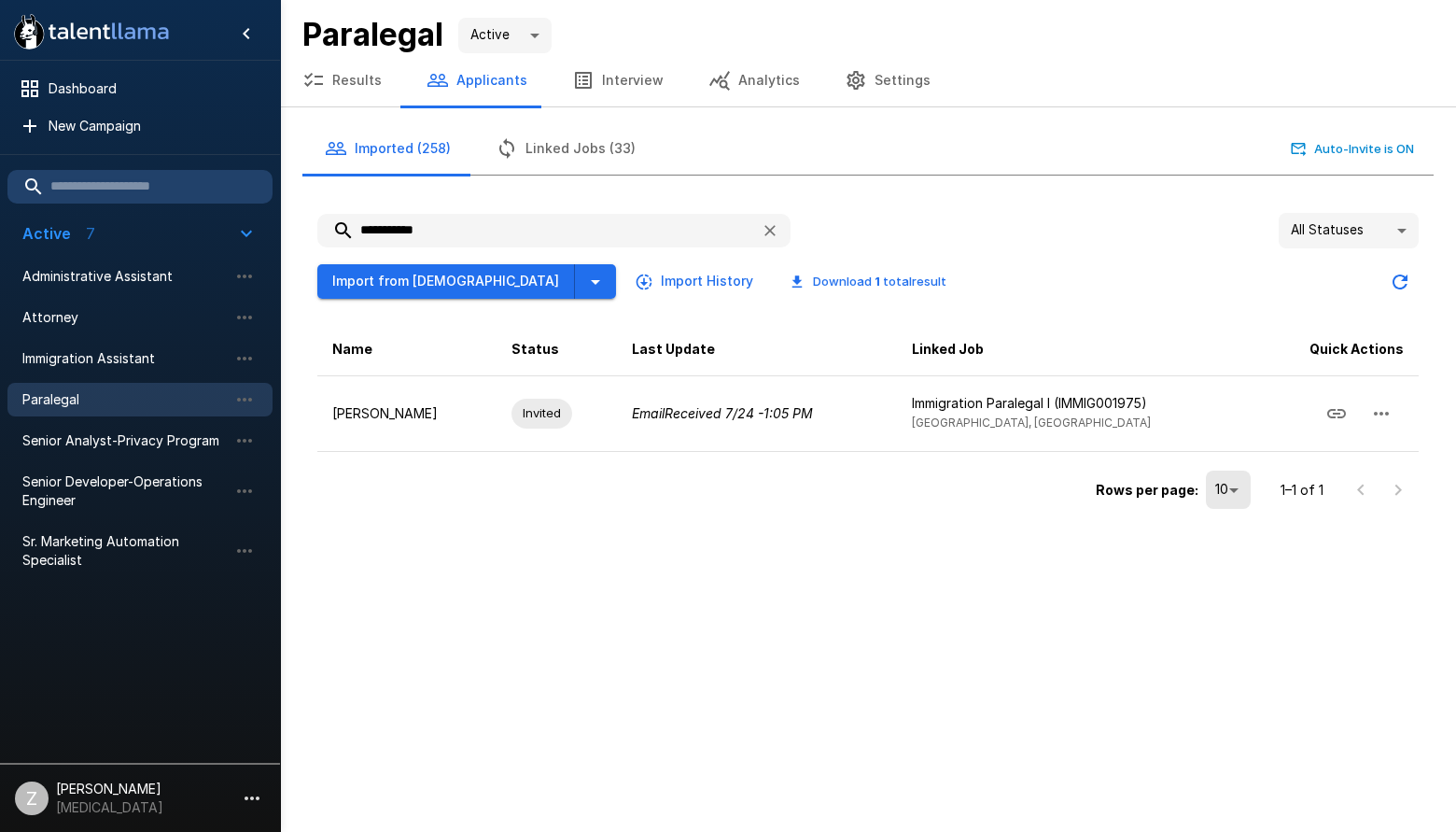 click on "Applicants" at bounding box center [477, 80] 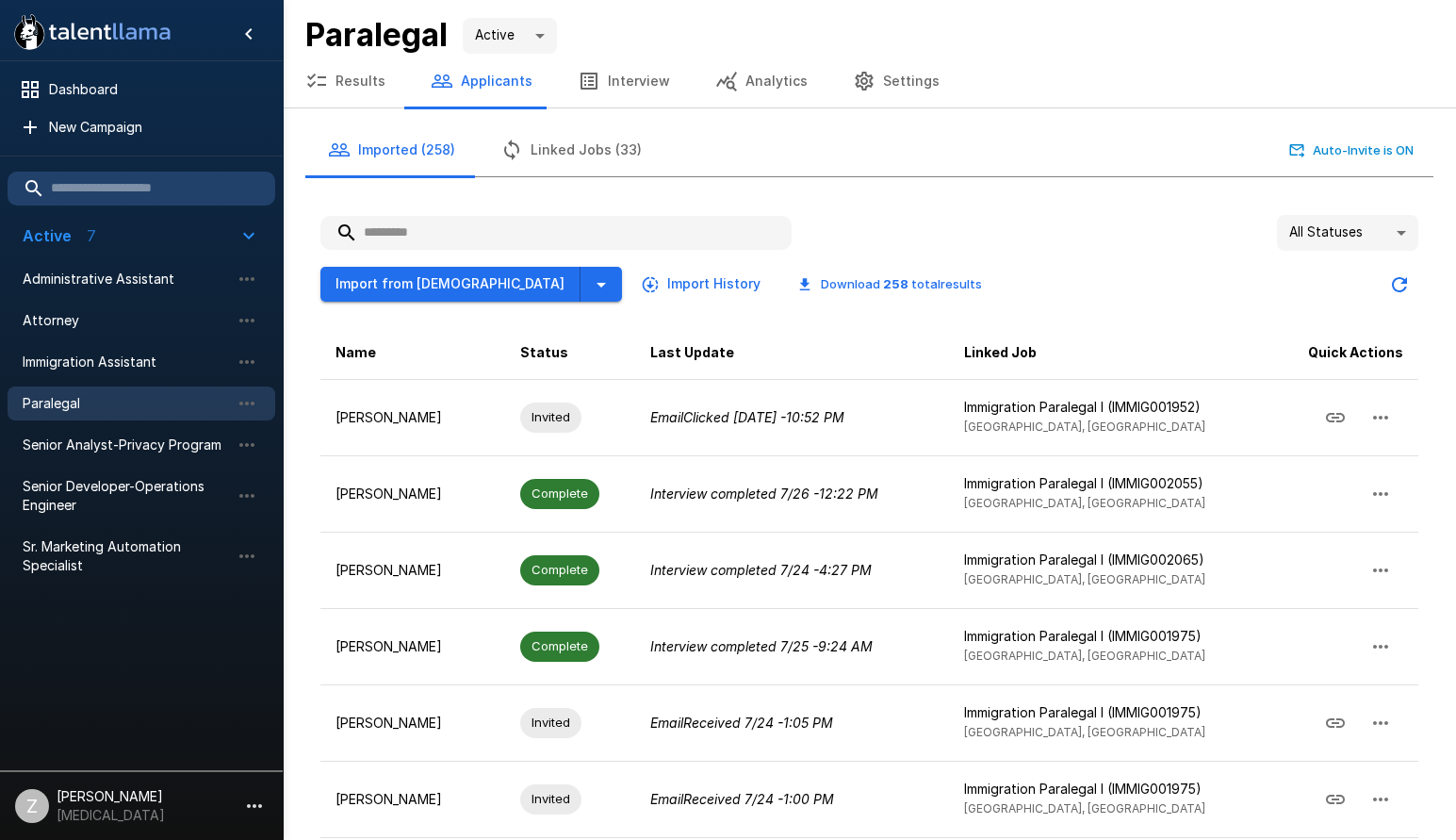 paste on "**********" 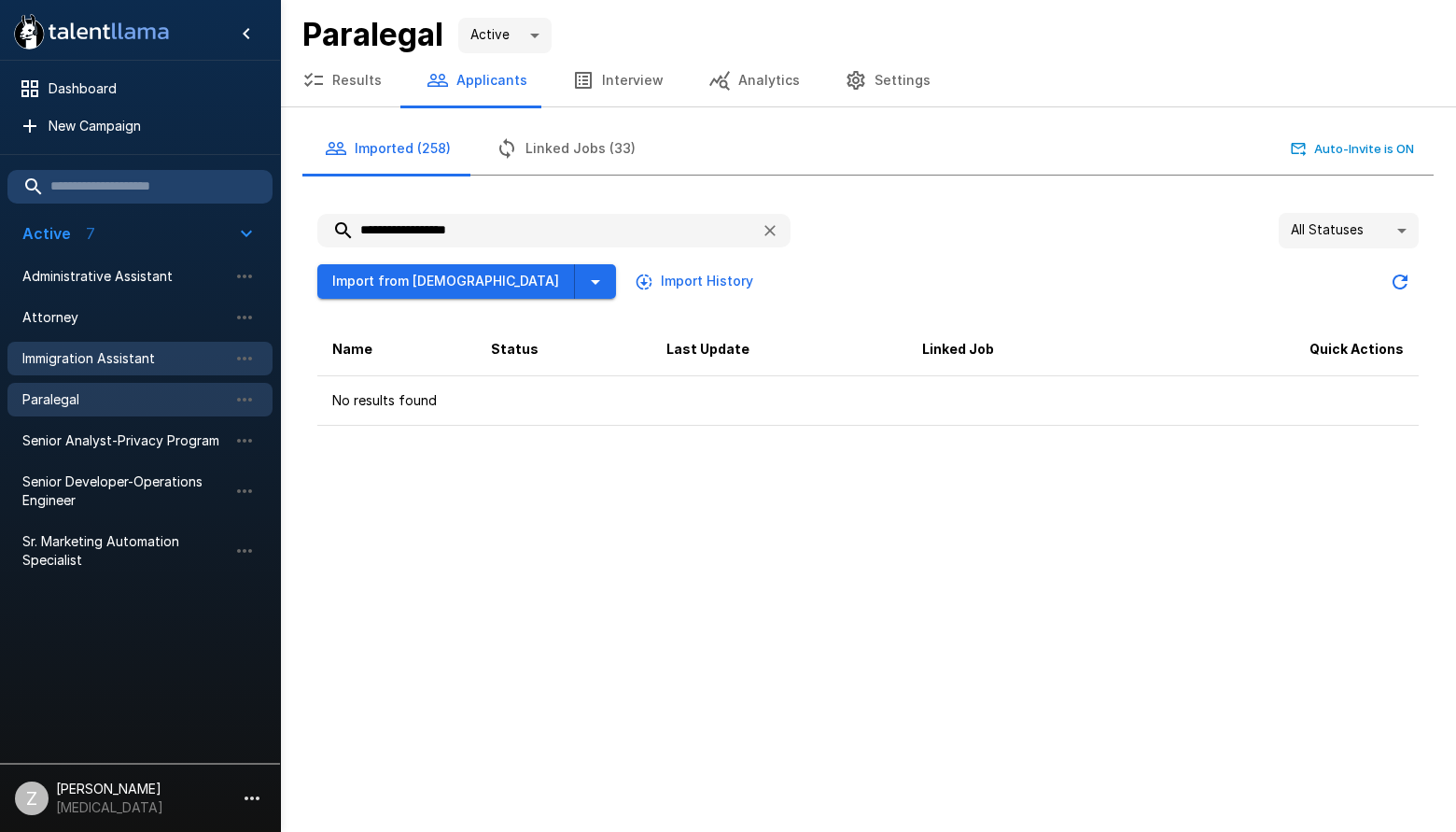 type on "**********" 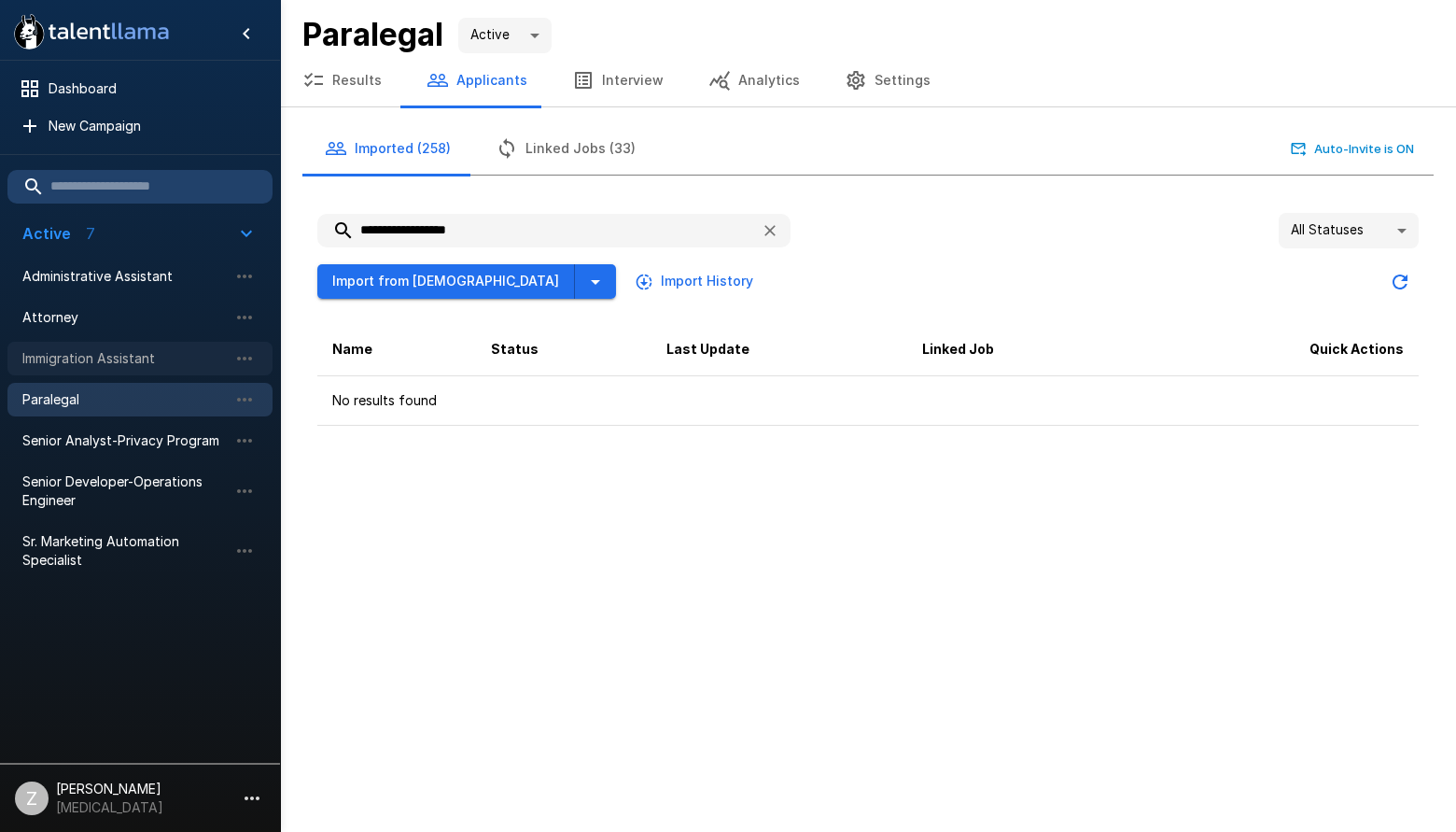 click on "Immigration Assistant" at bounding box center [125, 359] 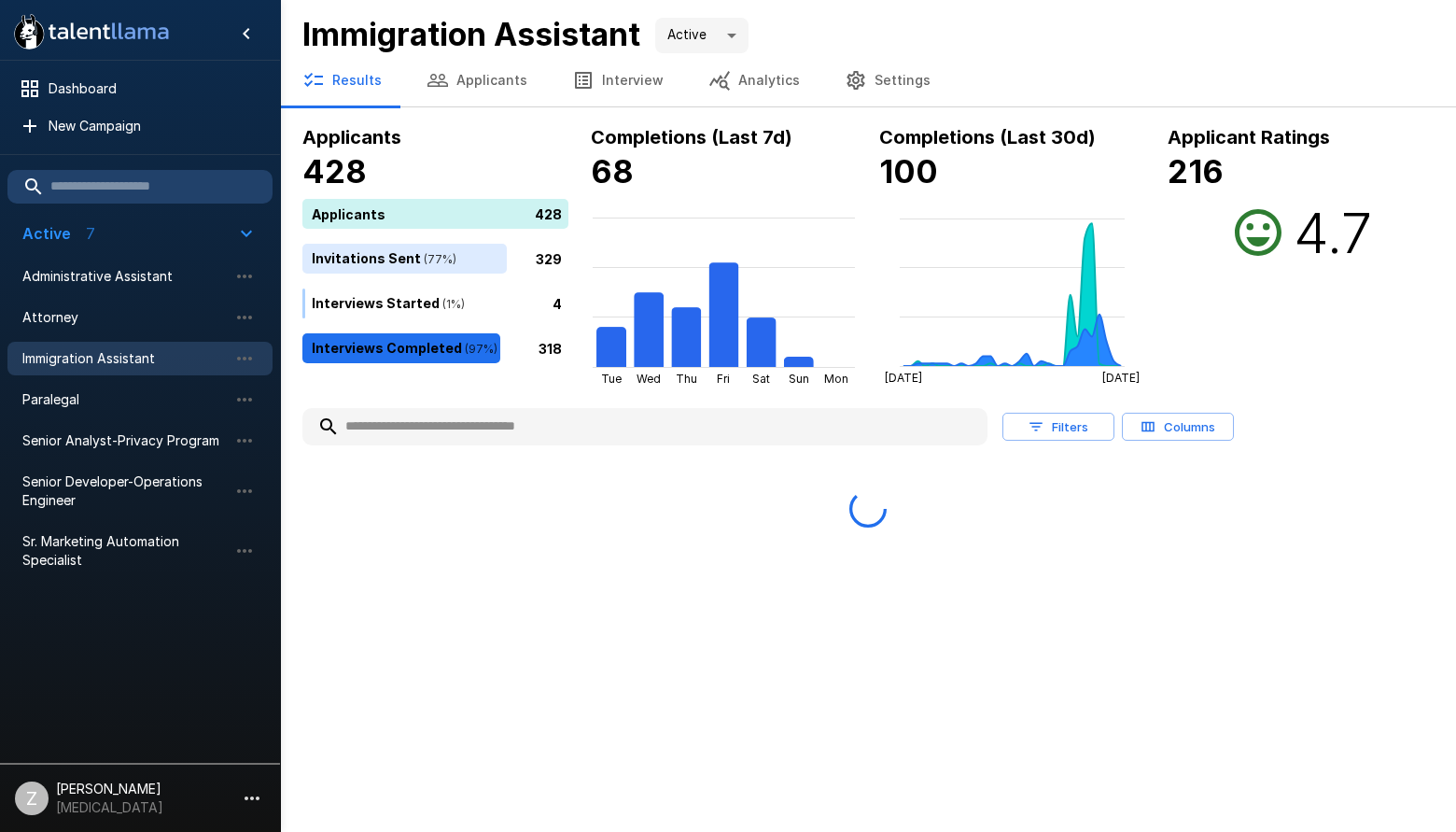 click on "Applicants" at bounding box center (477, 80) 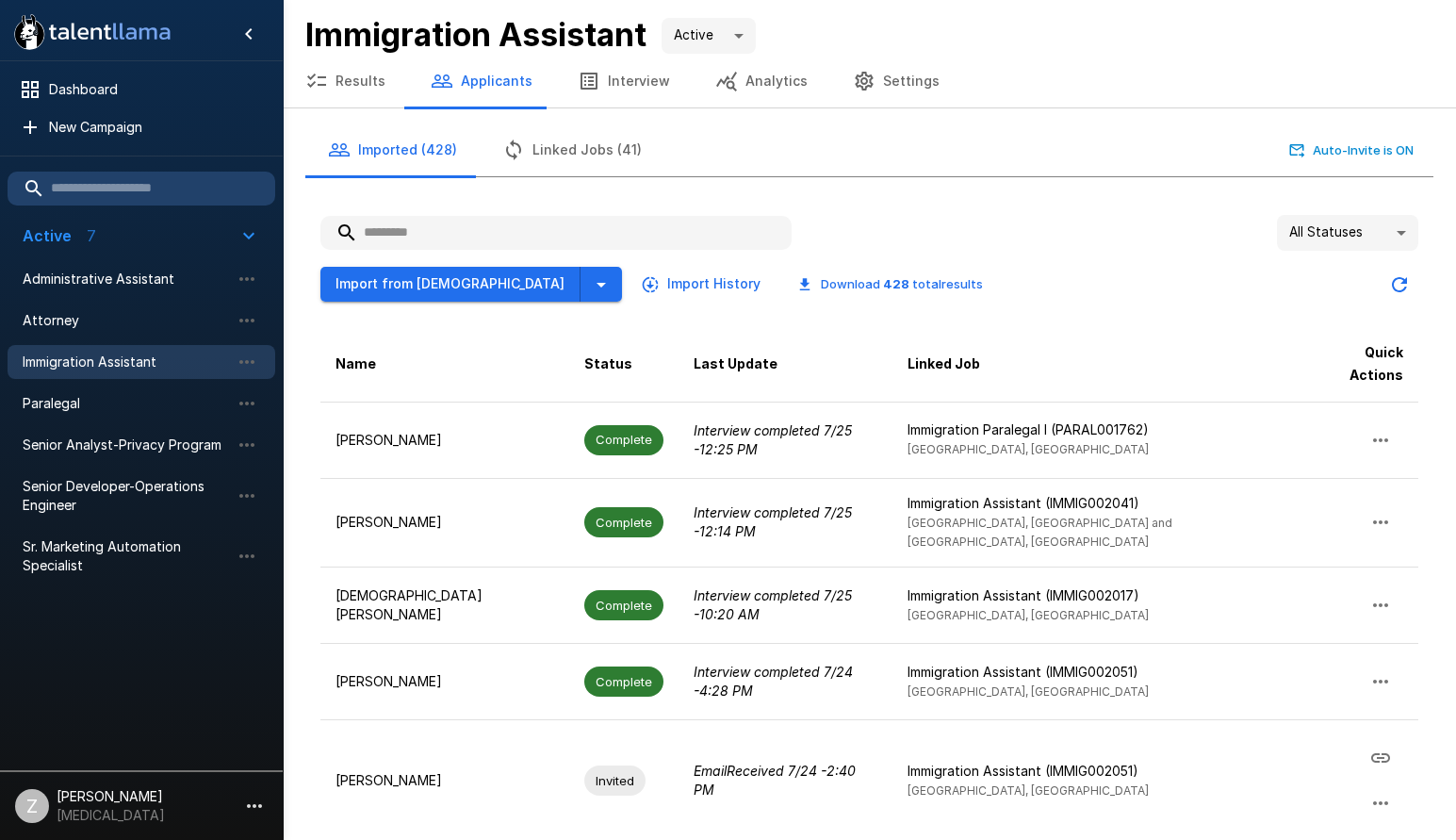 click at bounding box center [556, 233] 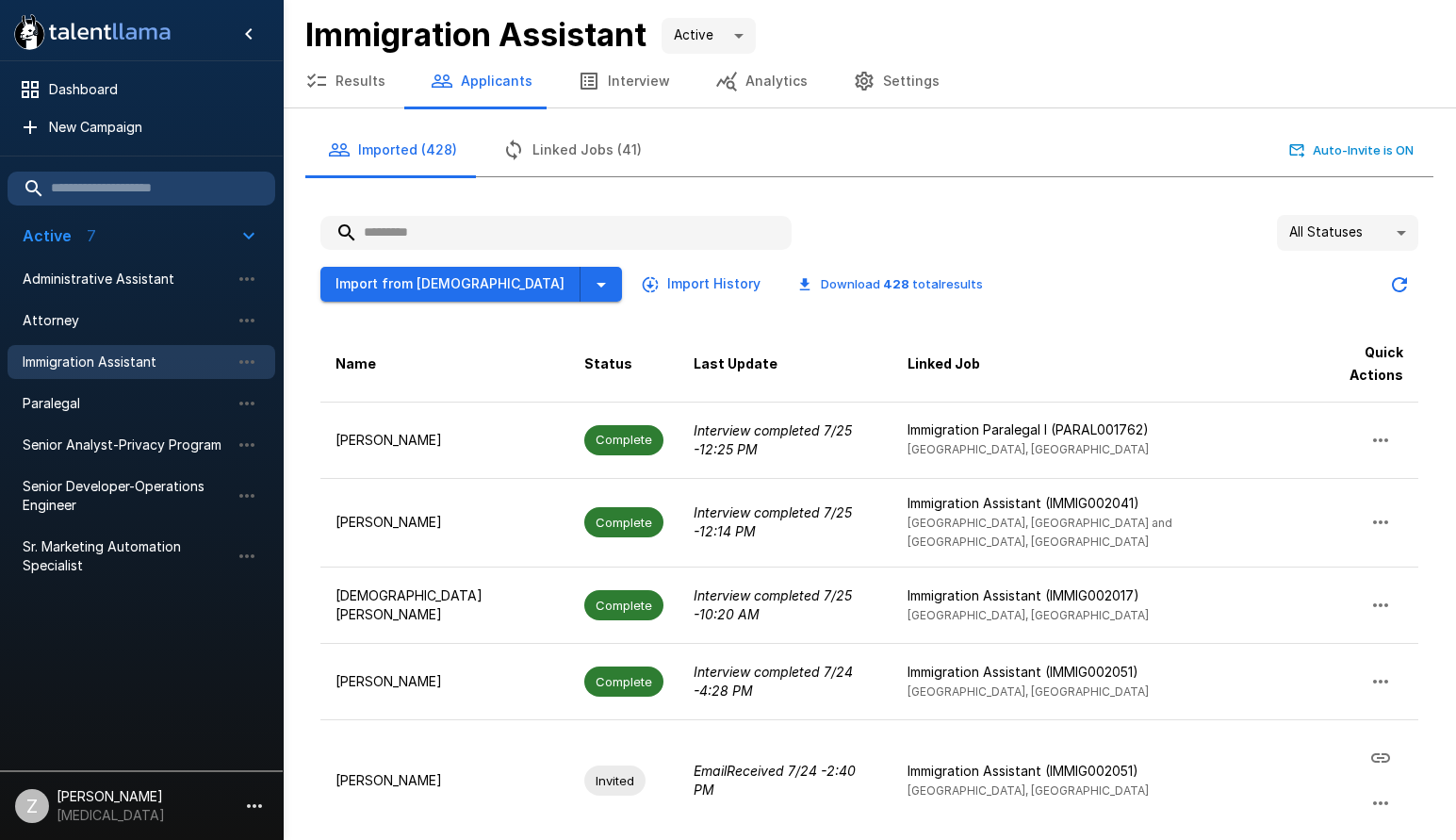 paste on "**********" 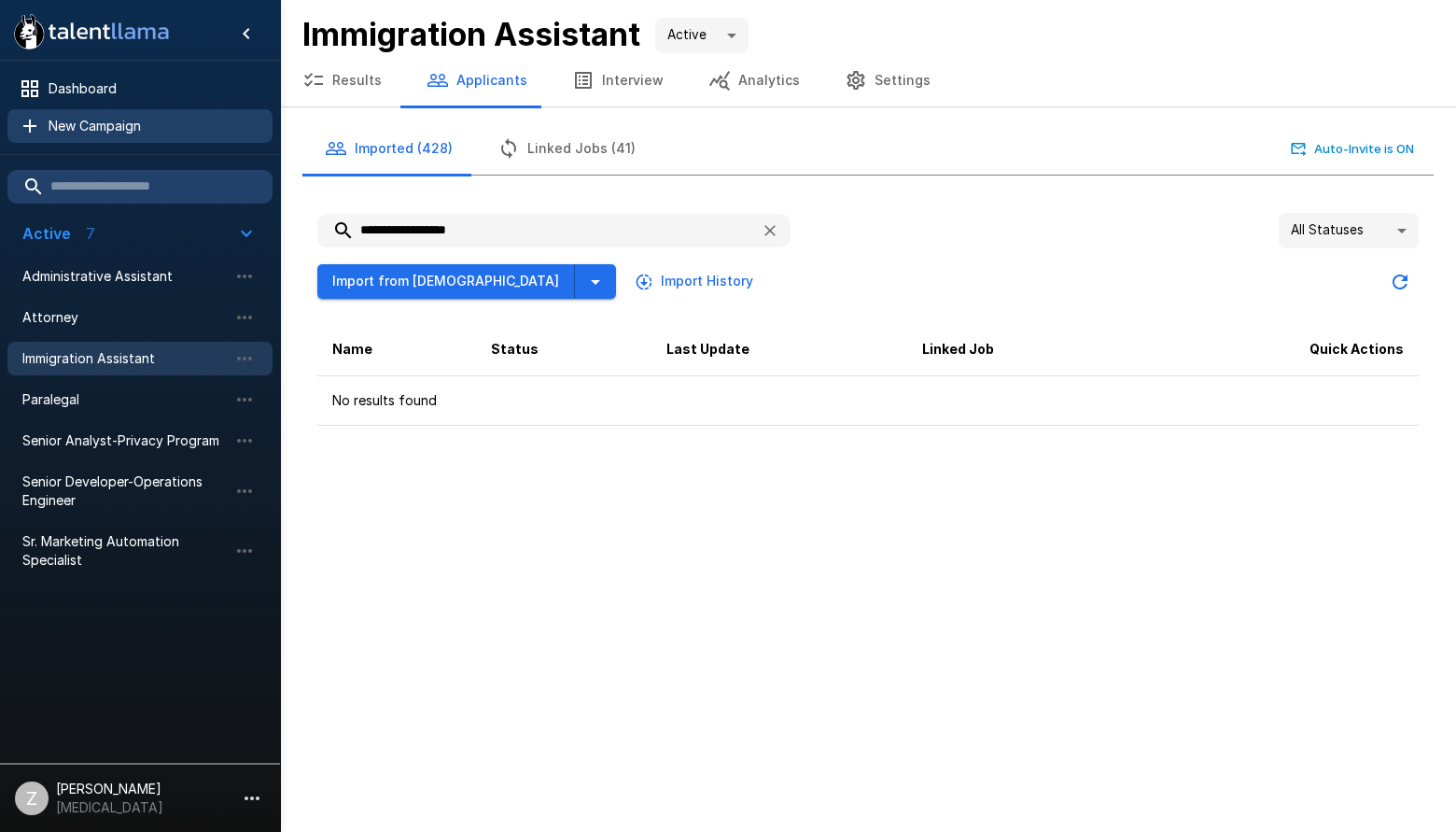 type on "**********" 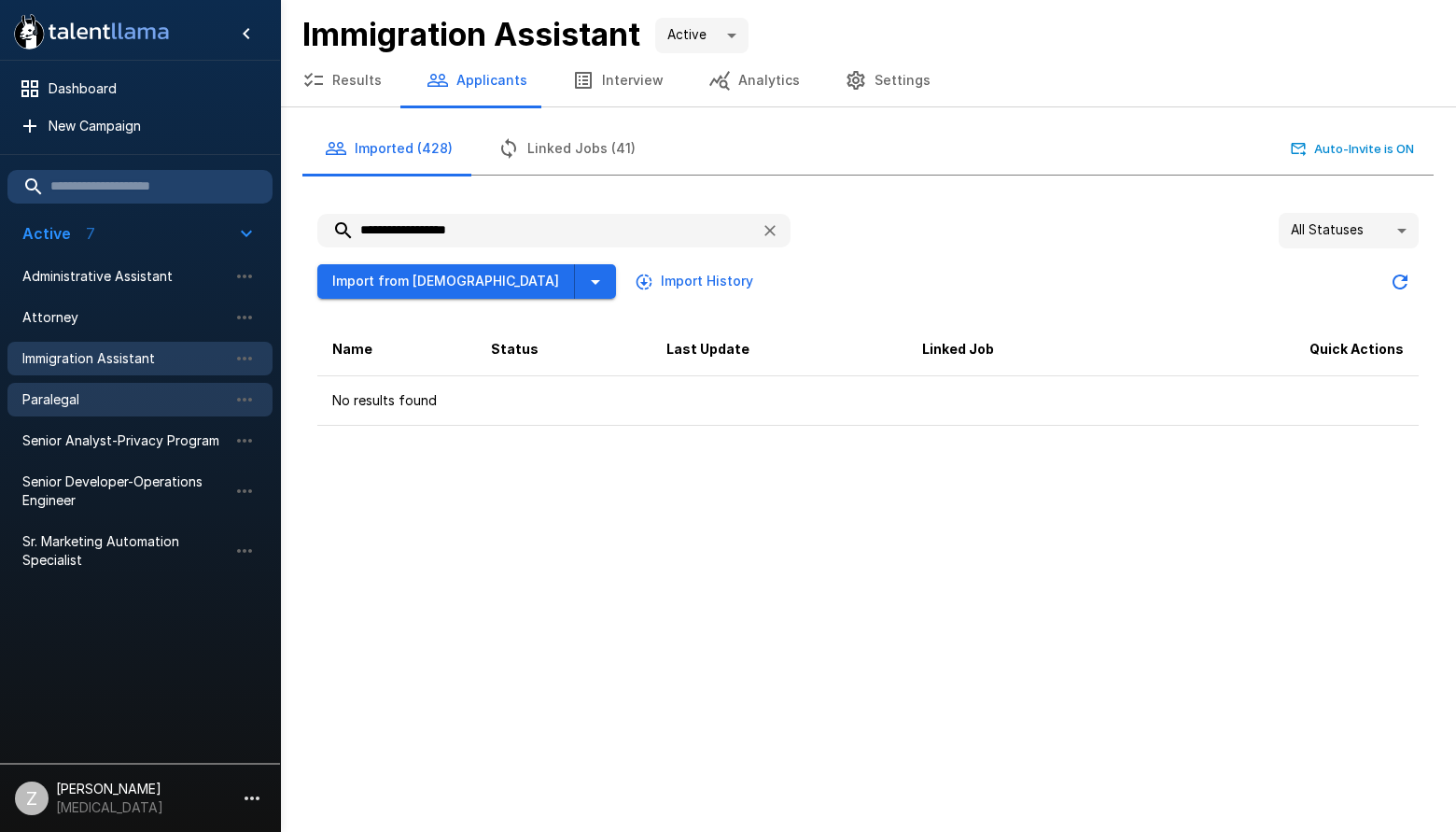 click on "Paralegal" at bounding box center (125, 400) 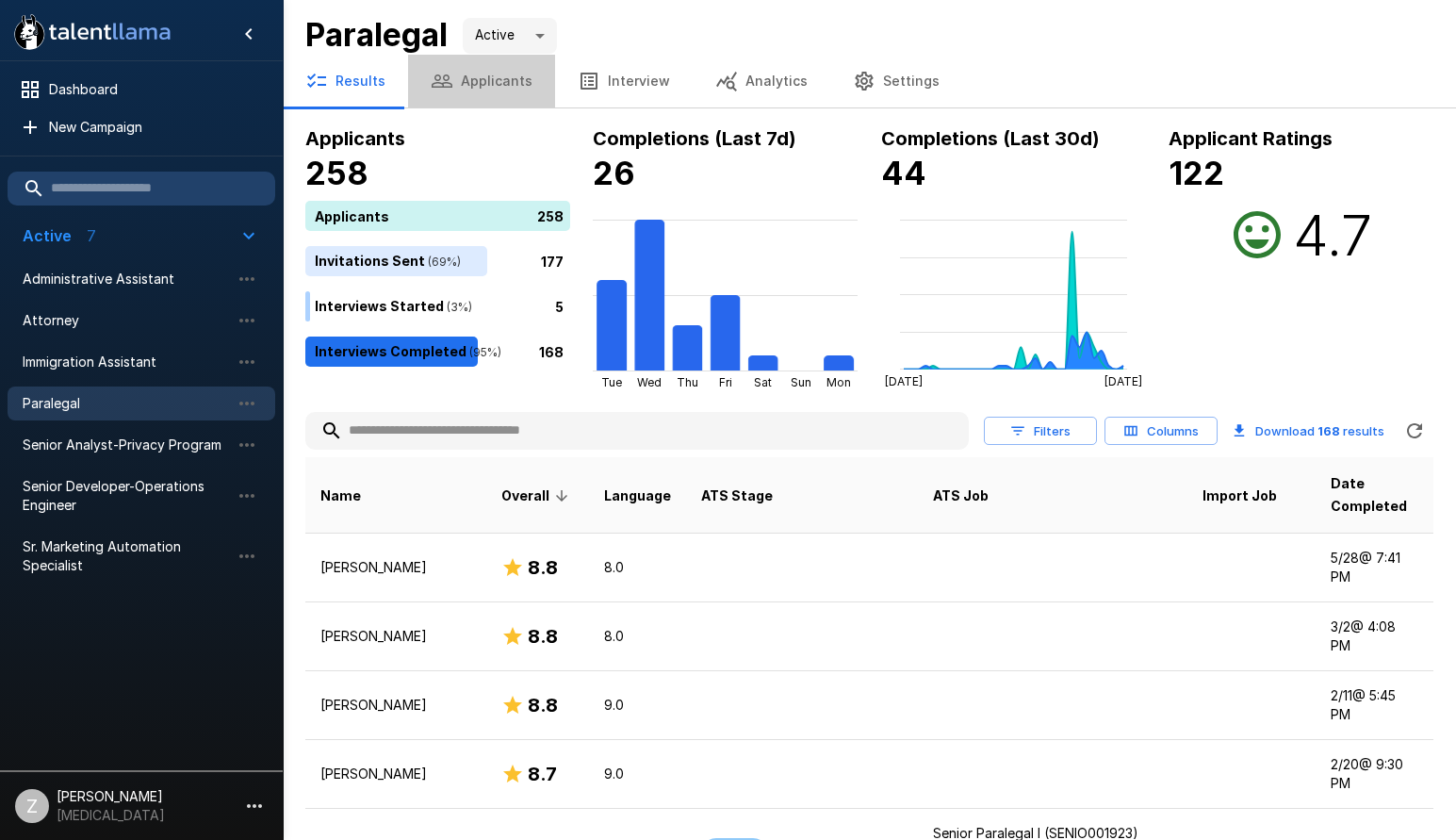 click on "Applicants" at bounding box center (482, 81) 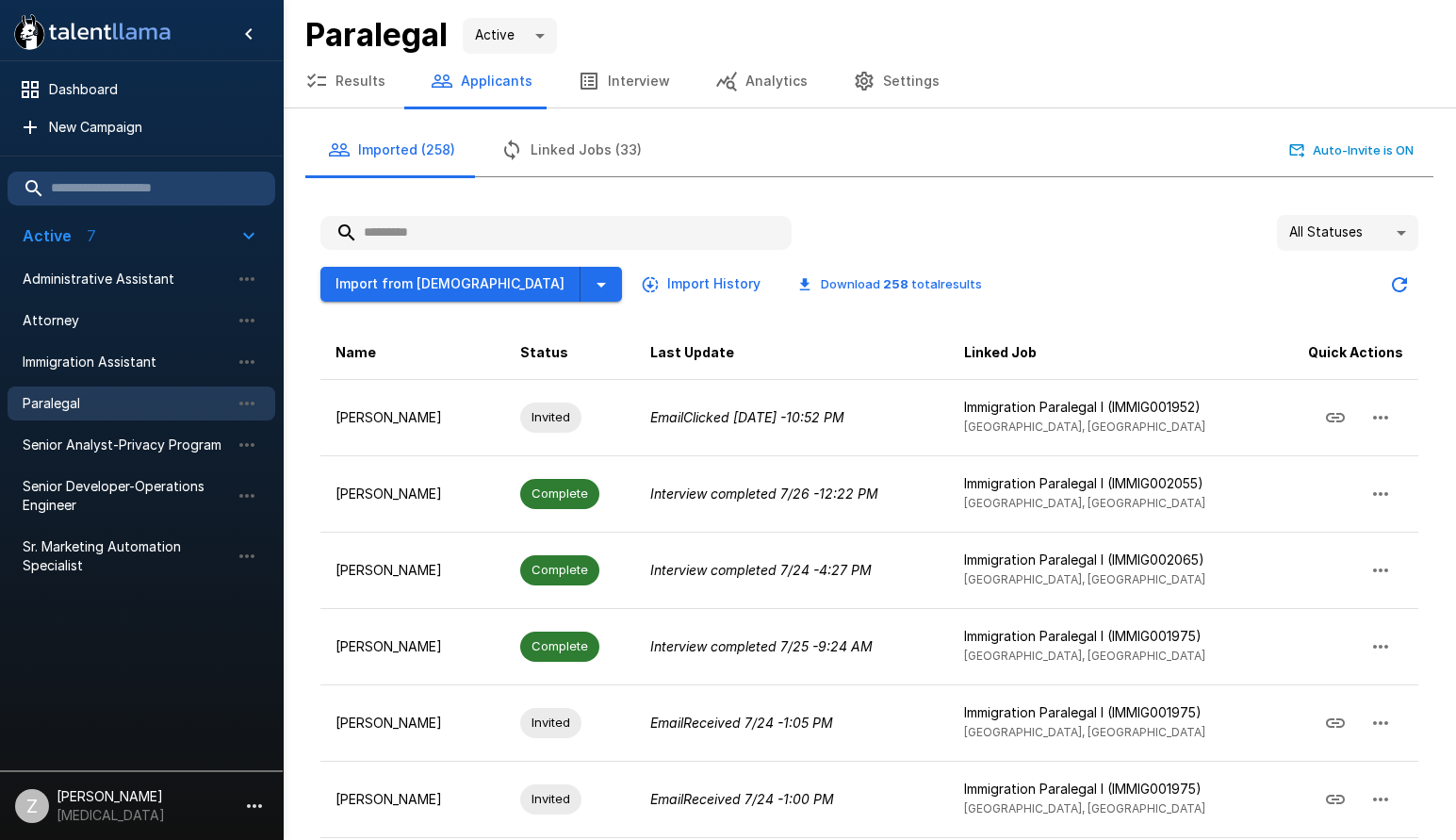 paste on "**********" 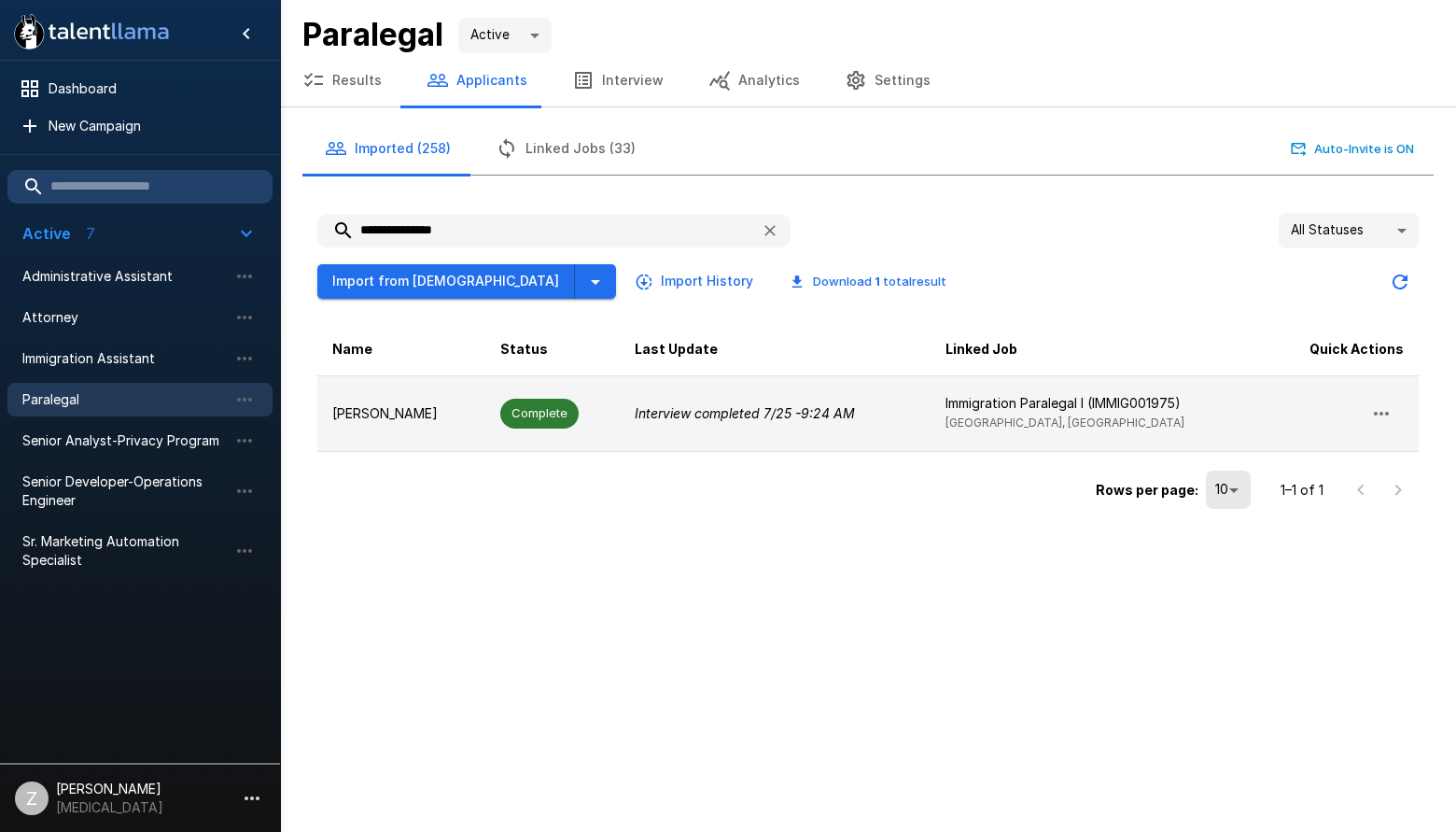 type on "**********" 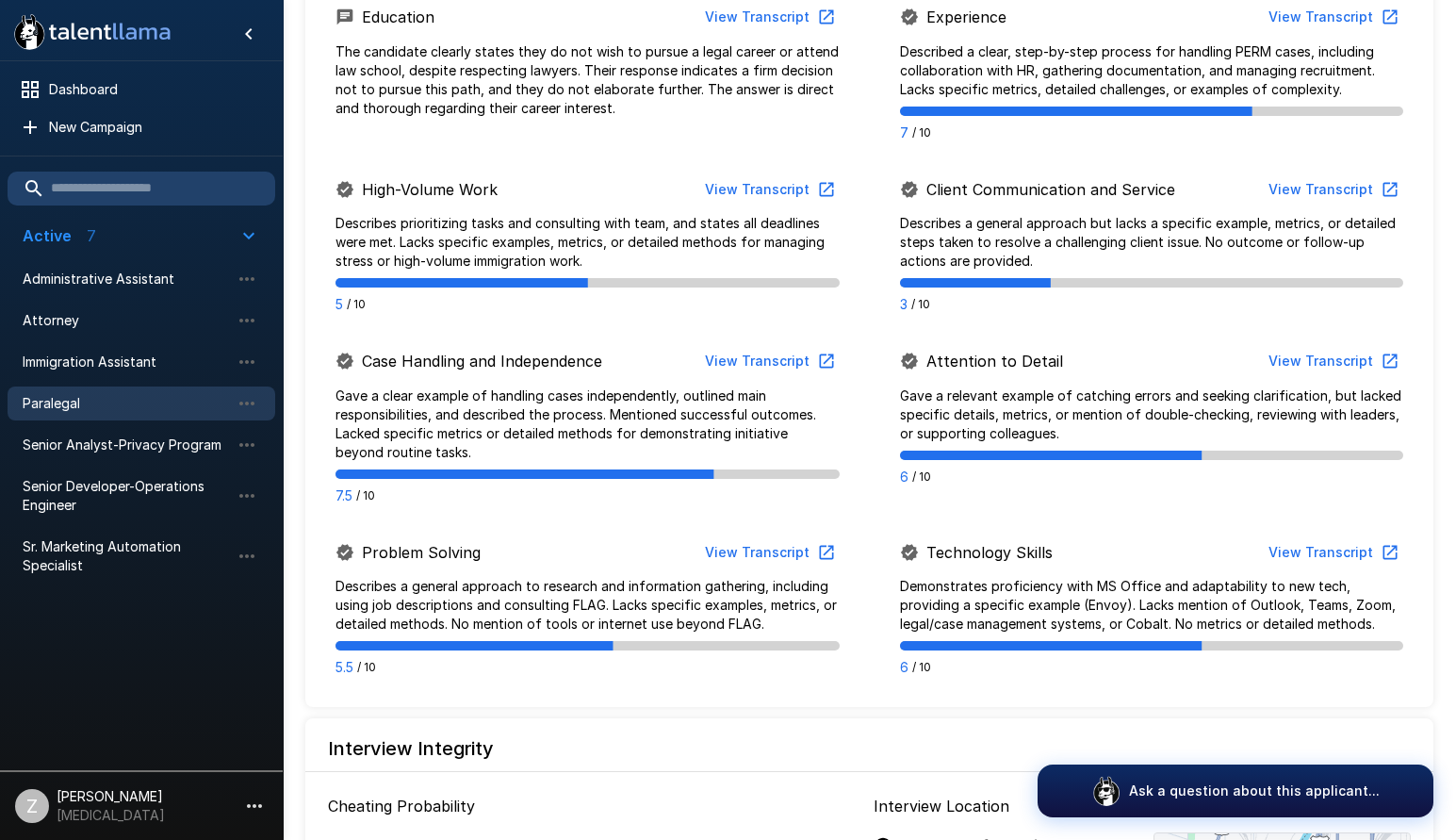 scroll, scrollTop: 686, scrollLeft: 0, axis: vertical 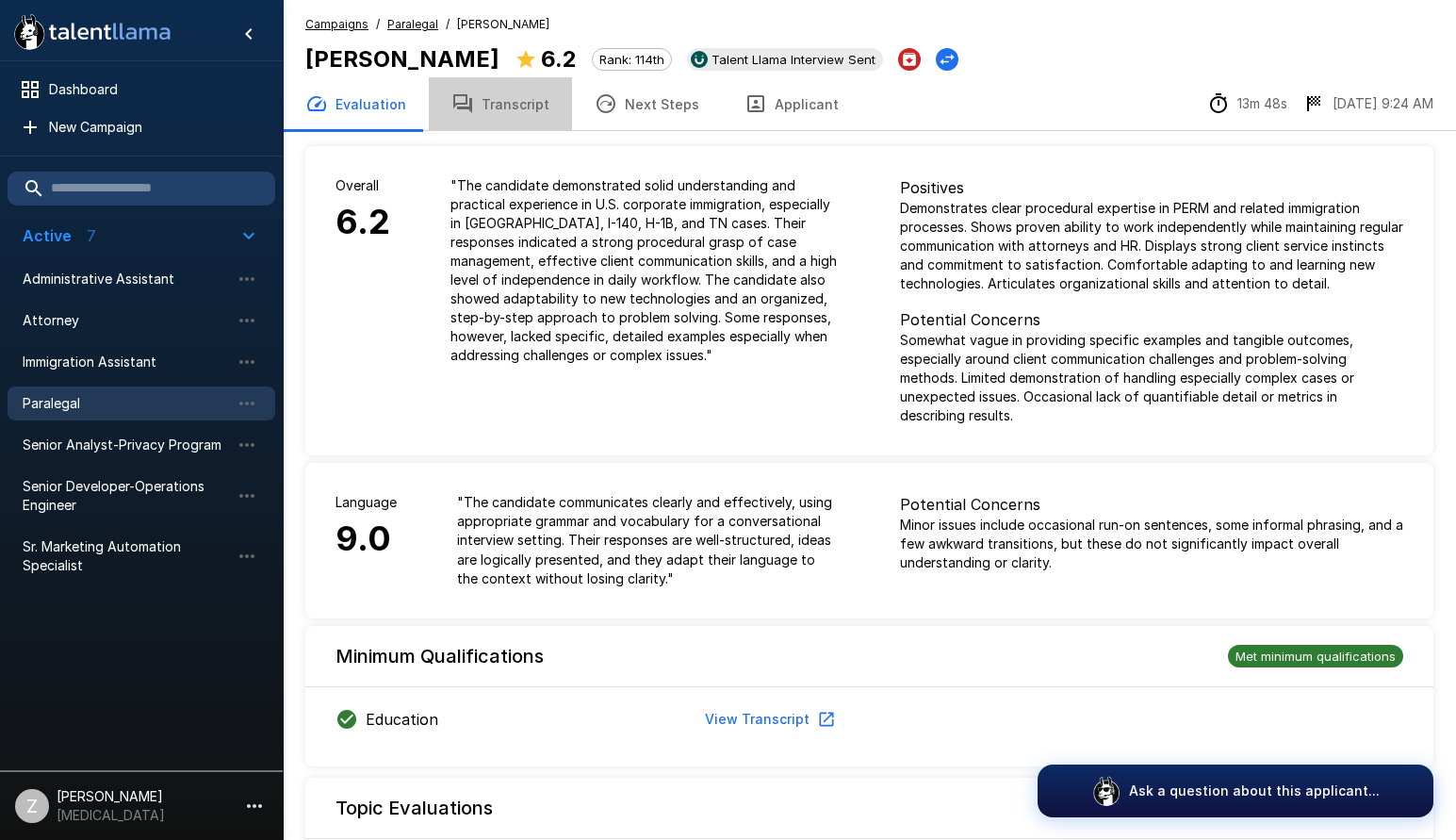 click on "Transcript" at bounding box center (500, 104) 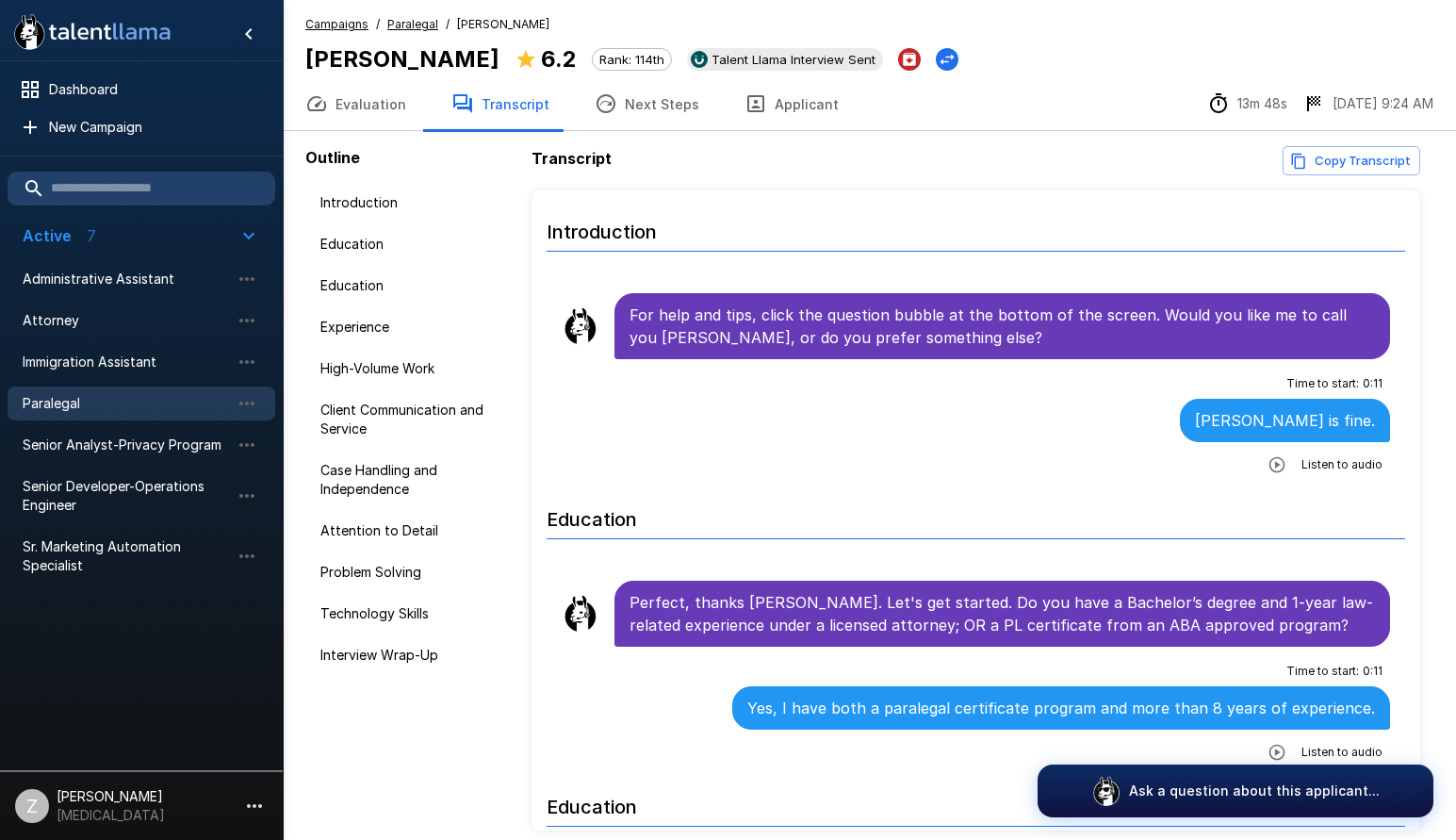 click on "Copy Transcript" at bounding box center (1351, 160) 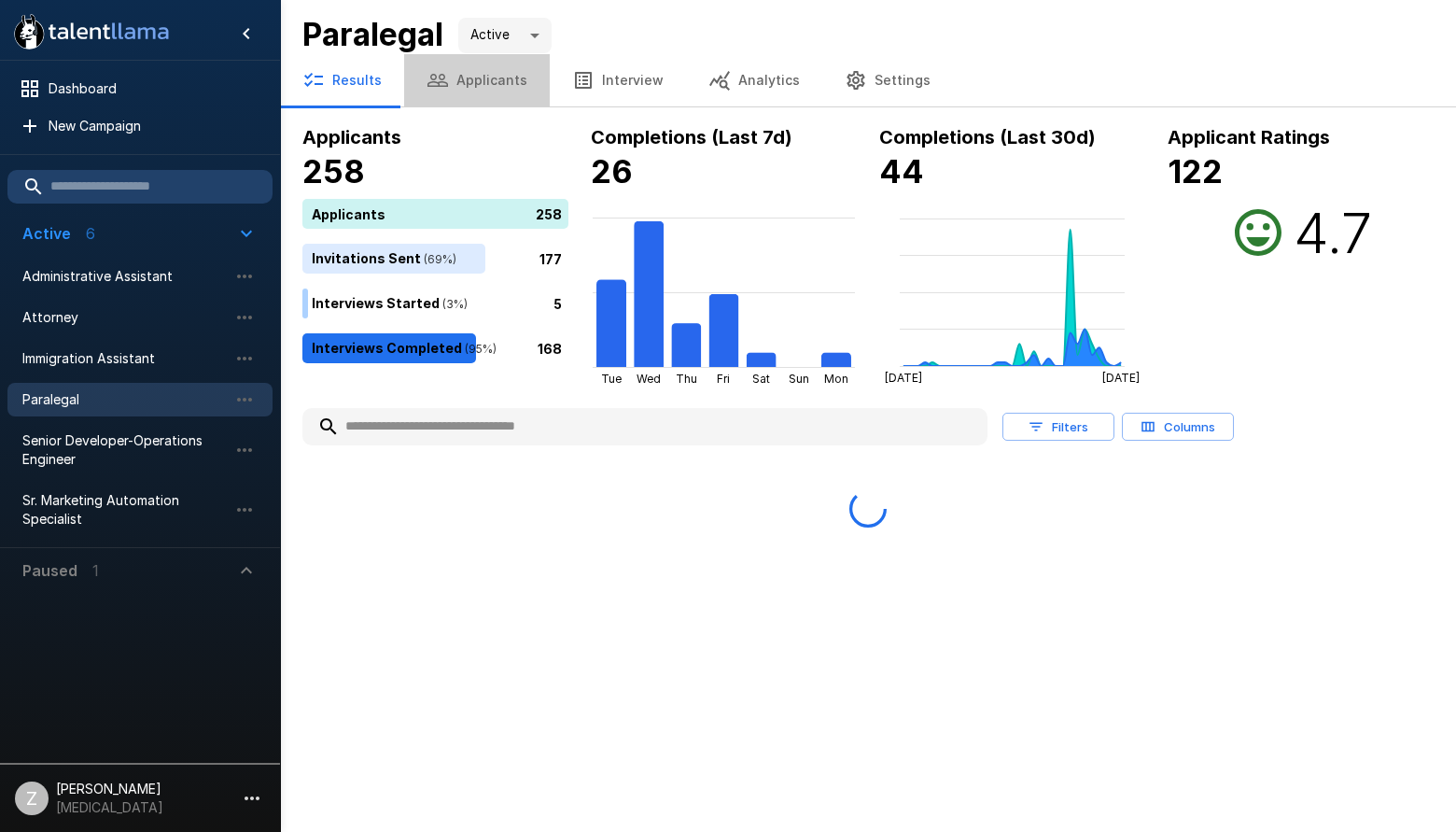 click on "Applicants" at bounding box center [477, 80] 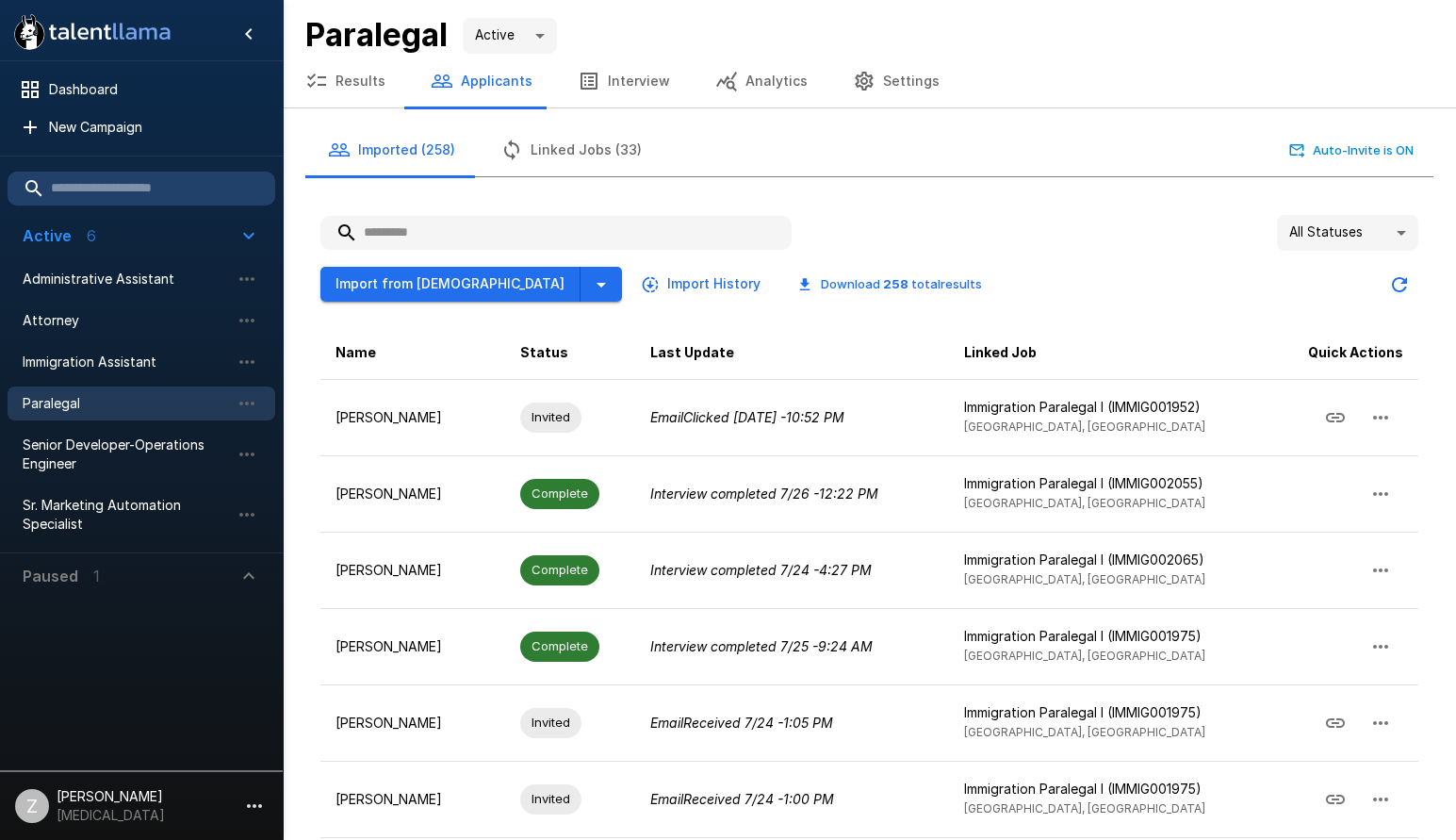 paste on "**********" 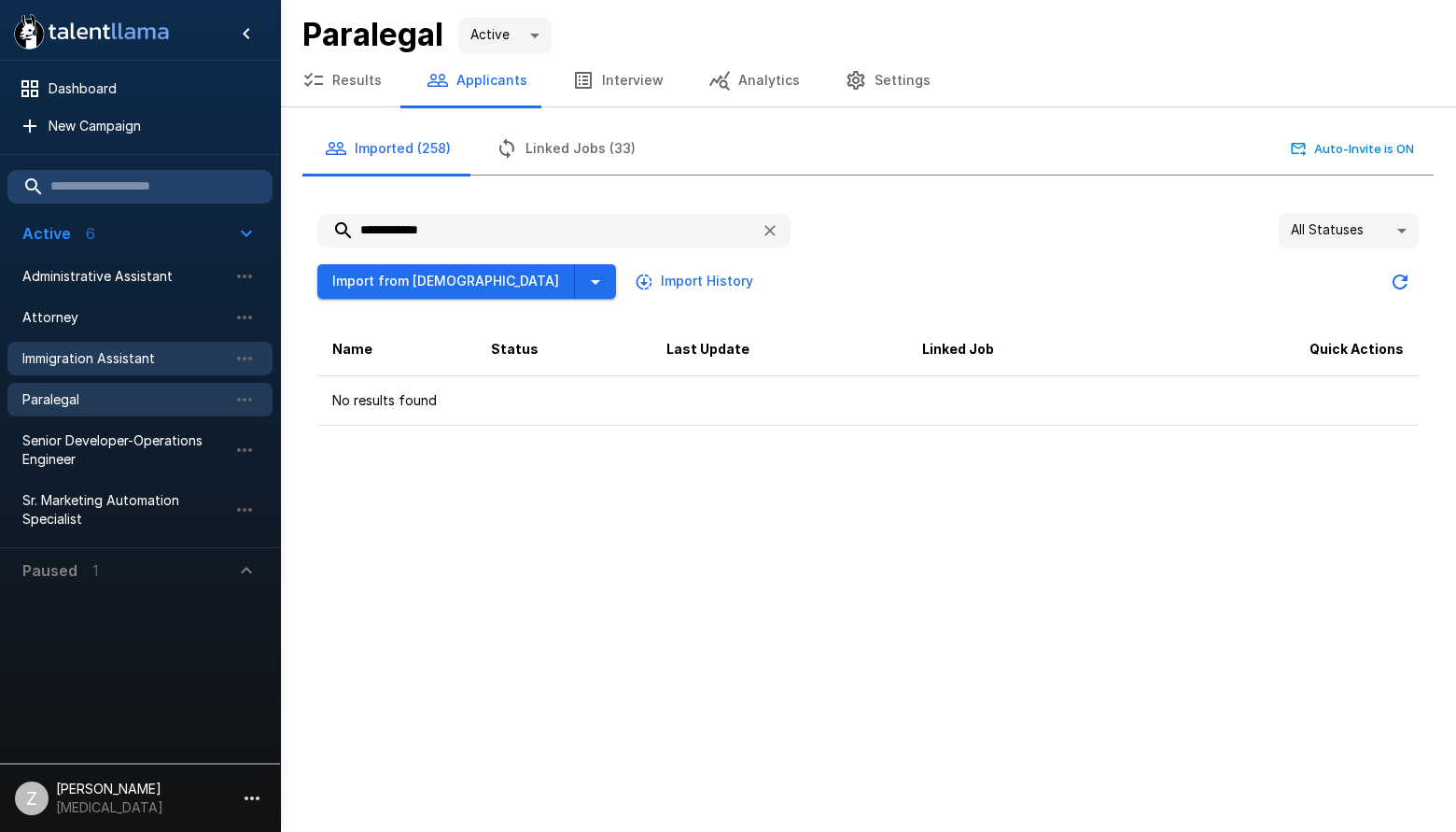 type on "**********" 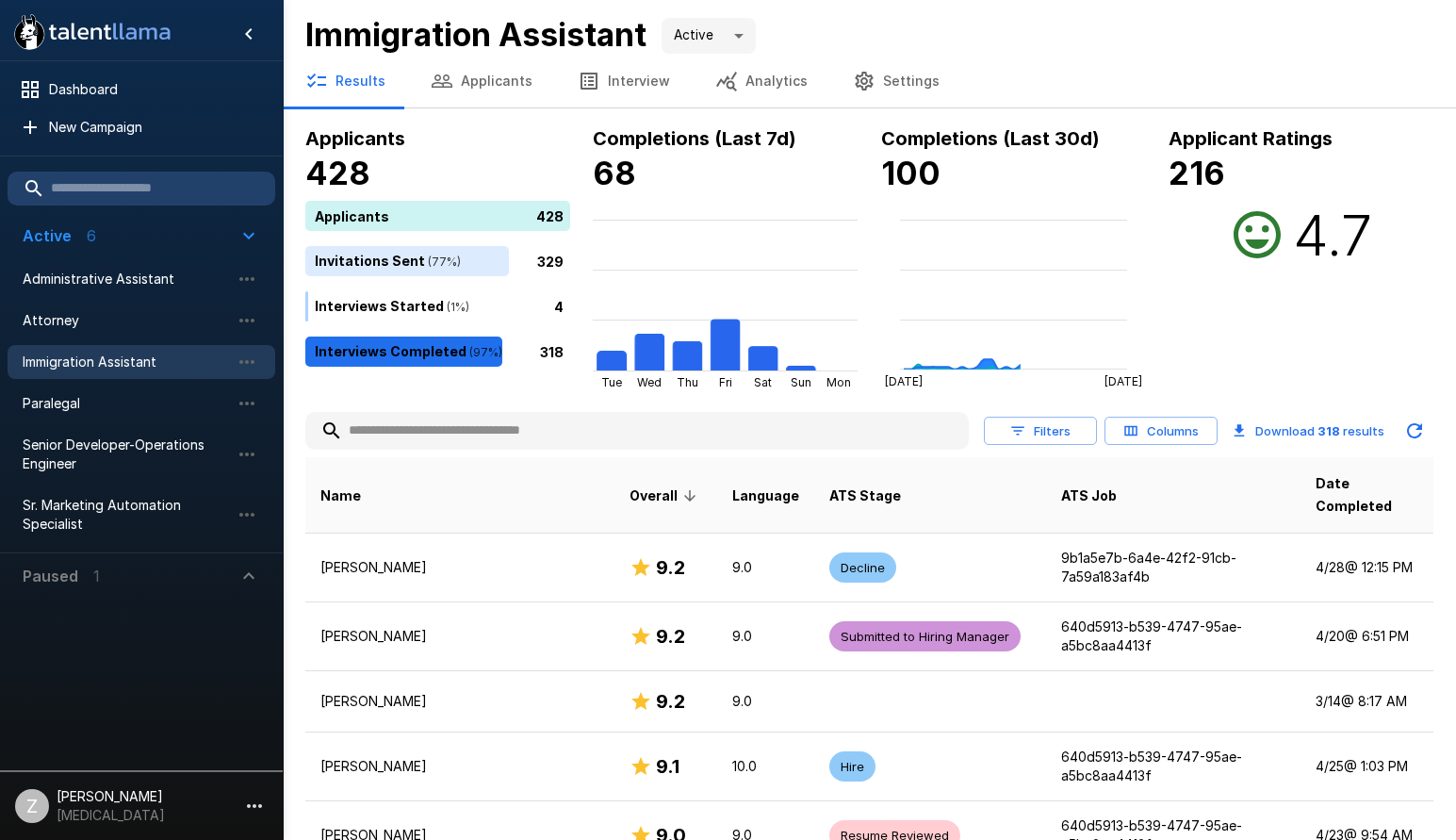 click on "Applicants" at bounding box center (482, 81) 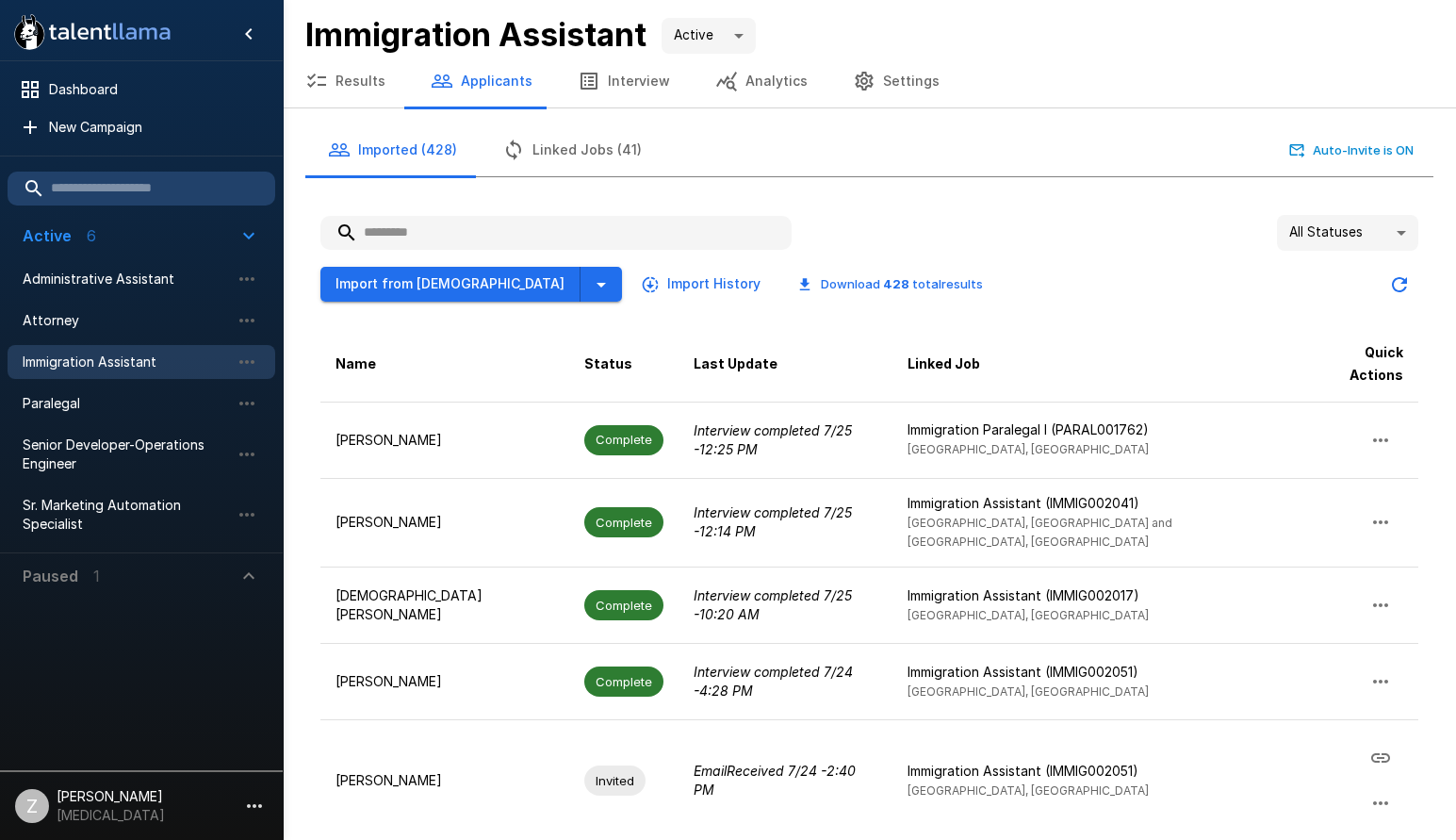 paste on "**********" 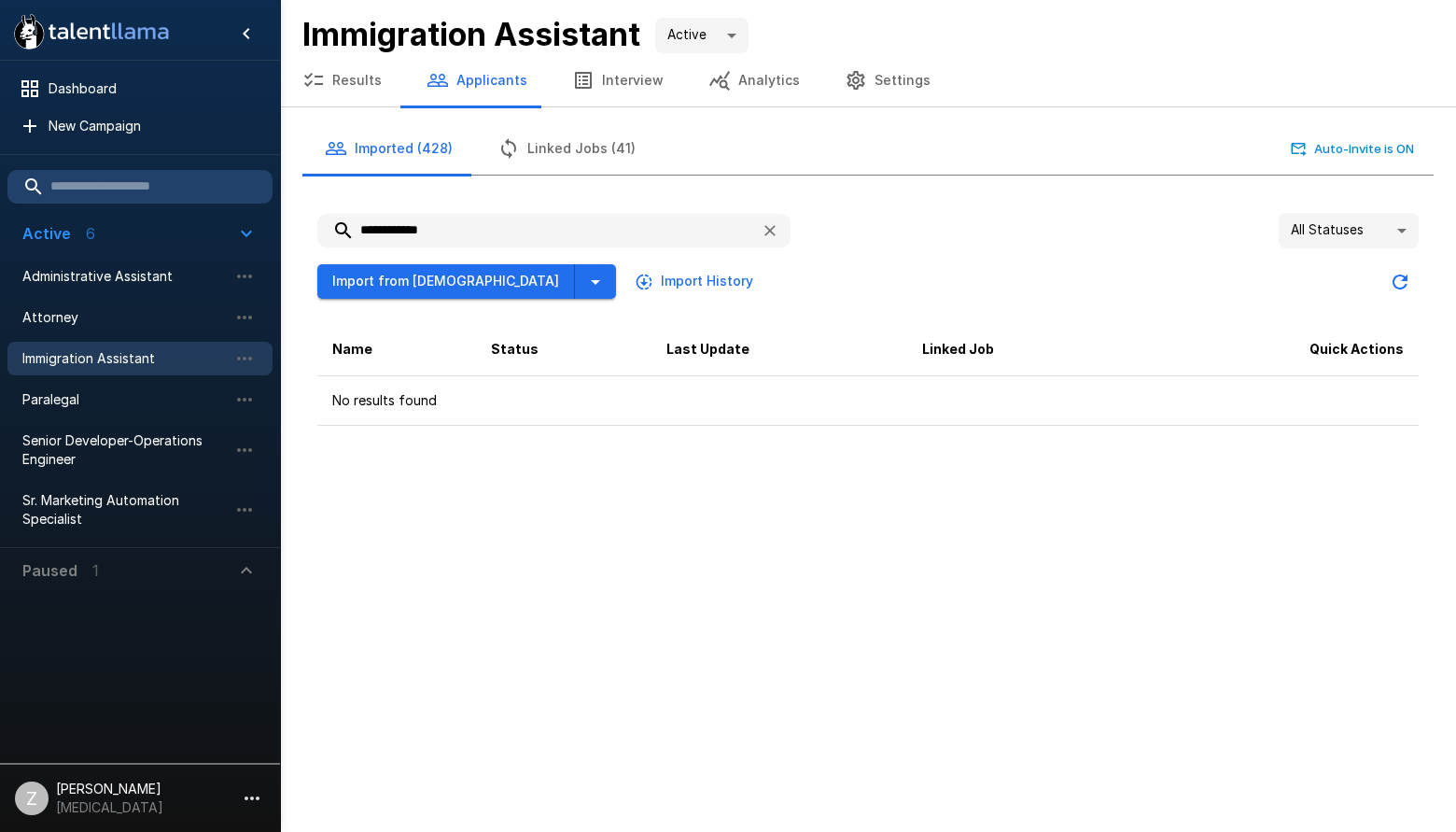 type on "**********" 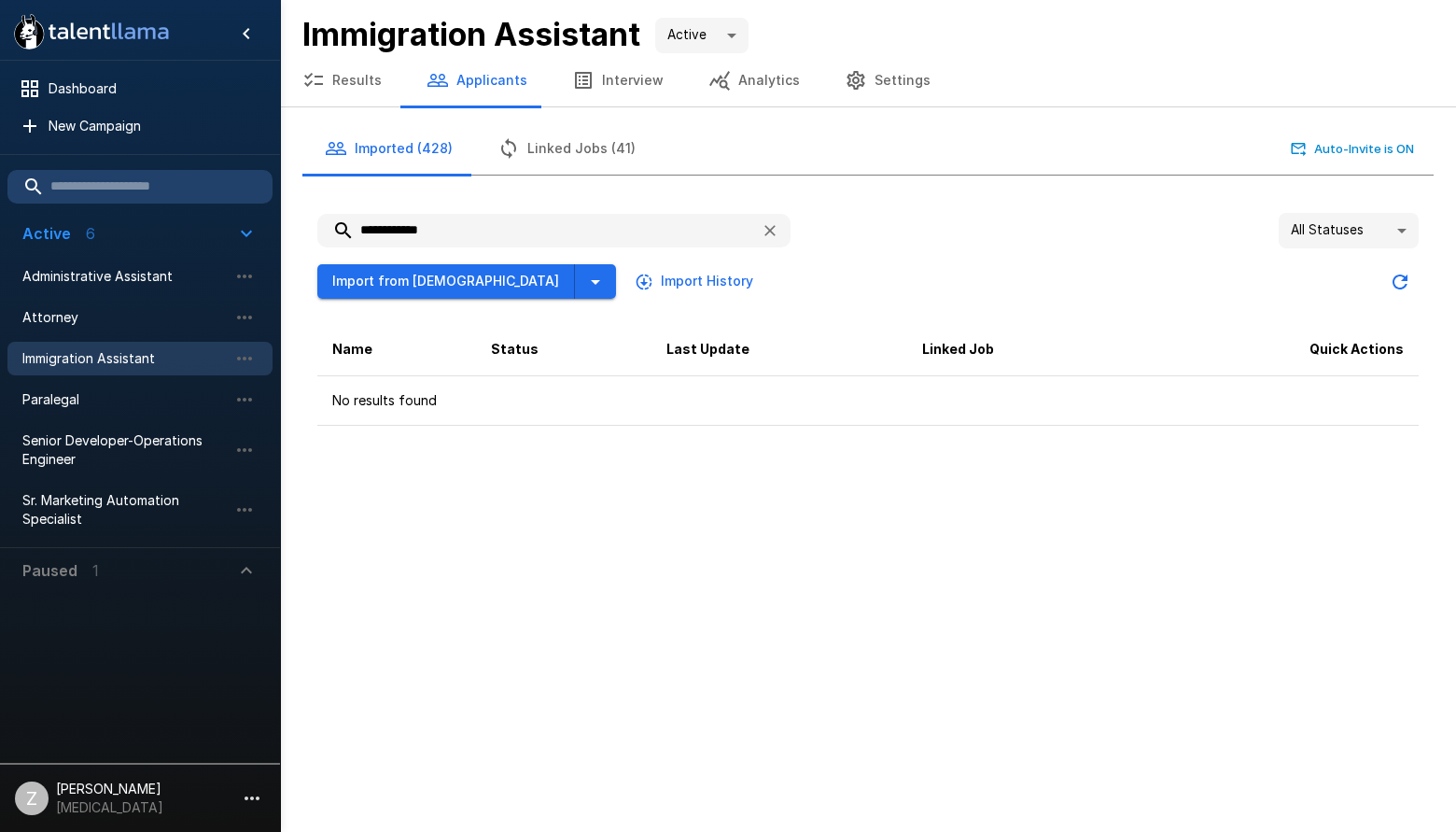 click on "Immigration Assistant" at bounding box center (125, 359) 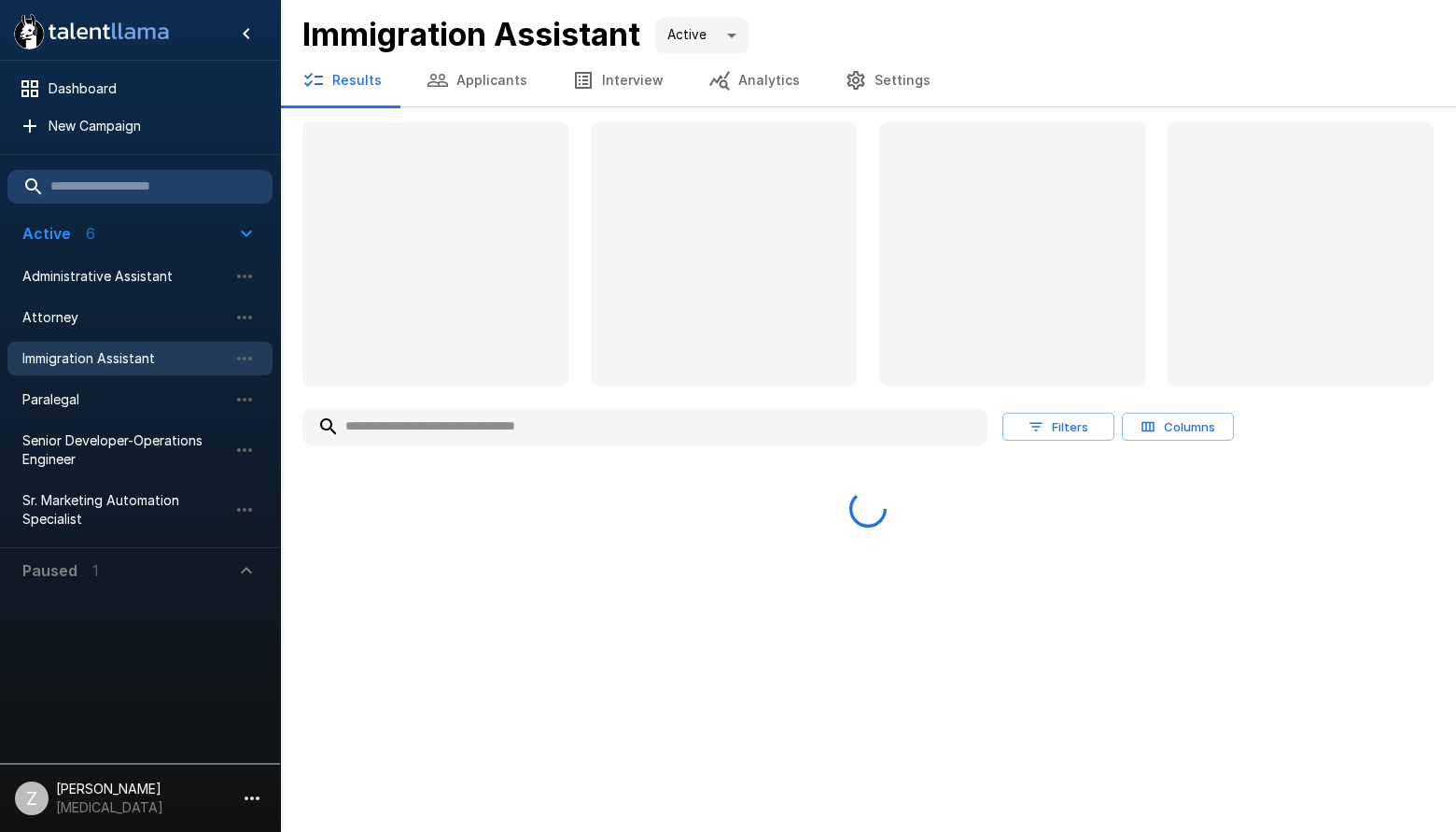 click on "Applicants" at bounding box center (477, 80) 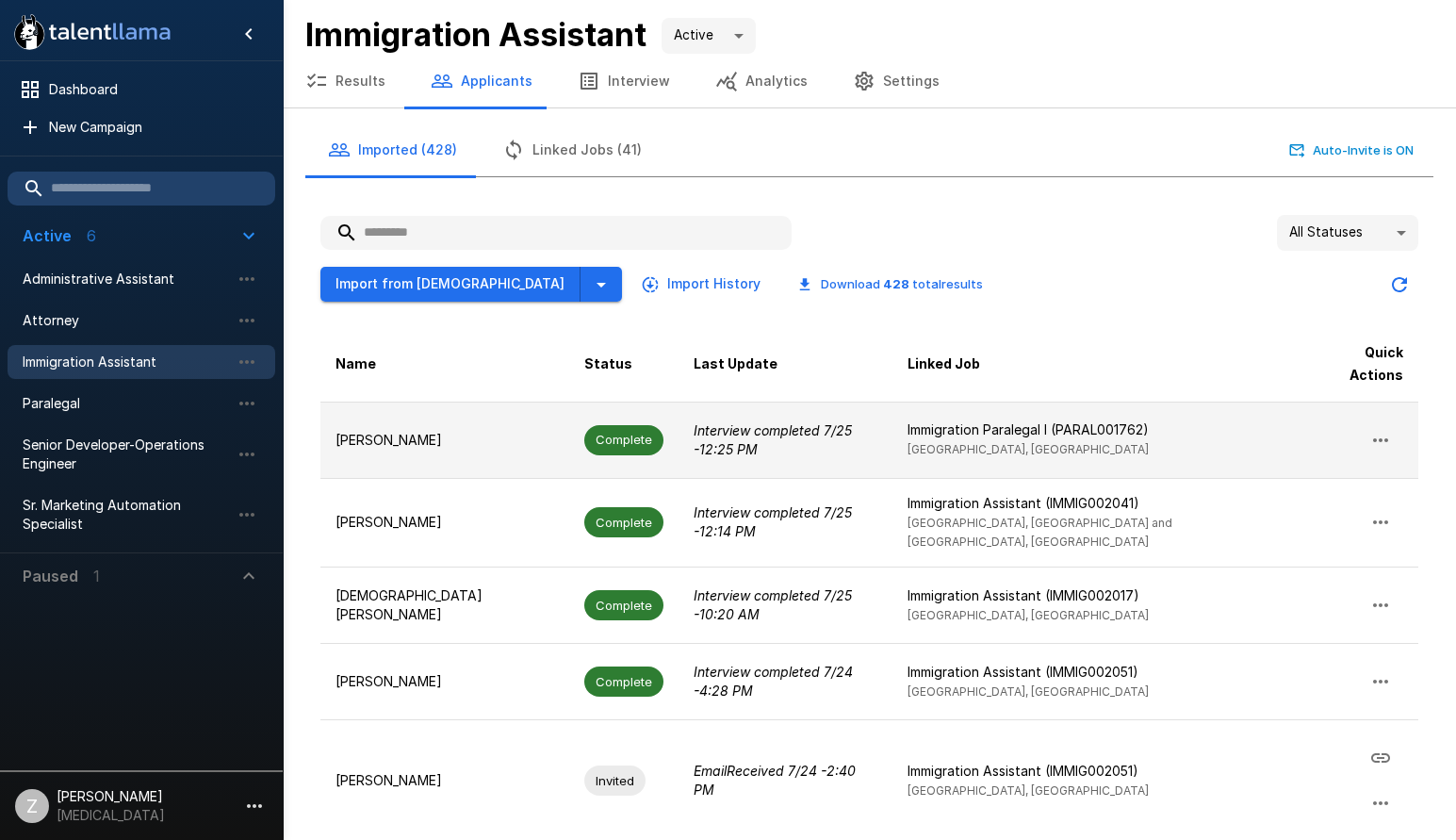 click on "[PERSON_NAME]" at bounding box center (445, 439) 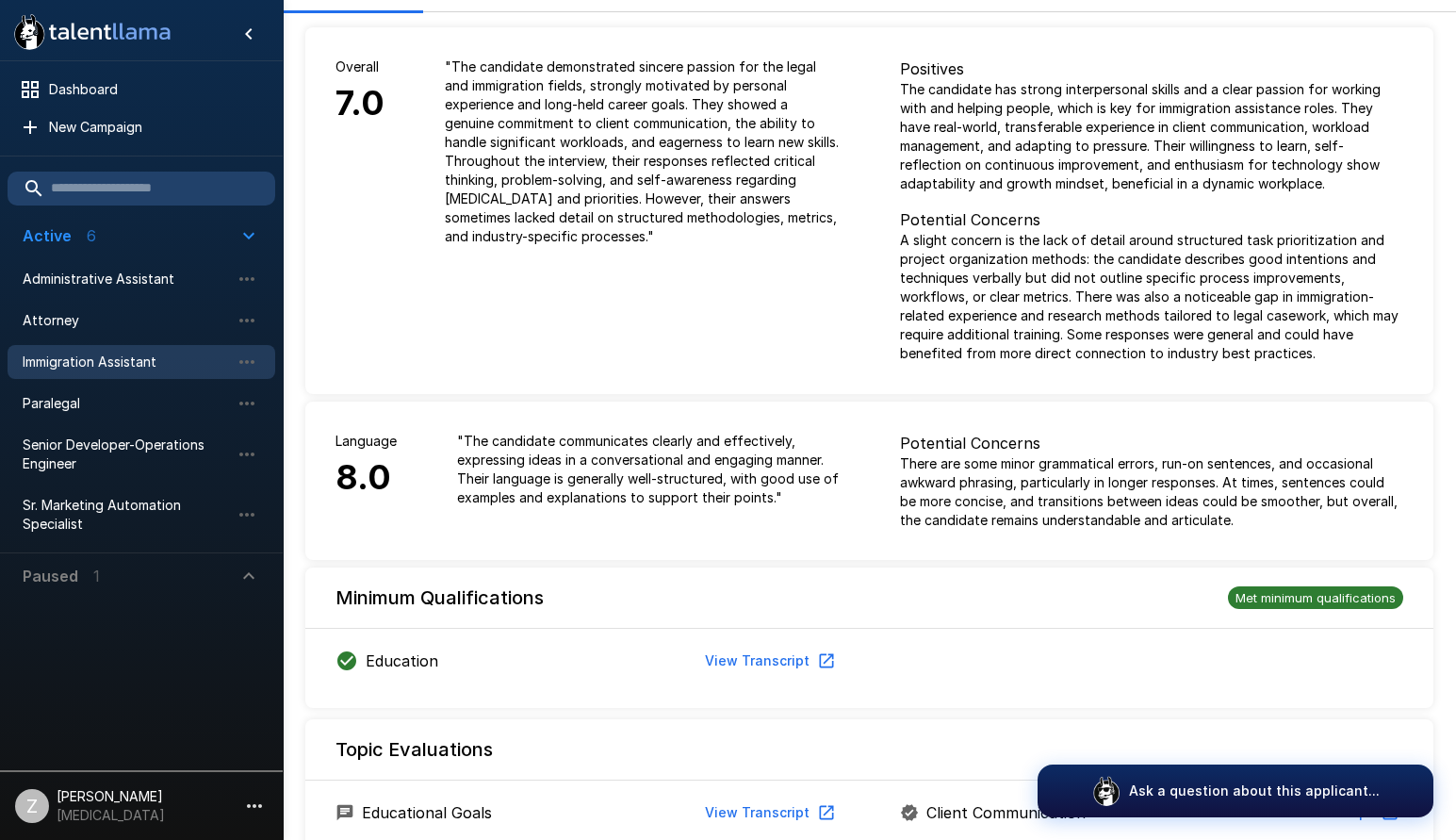 scroll, scrollTop: 0, scrollLeft: 0, axis: both 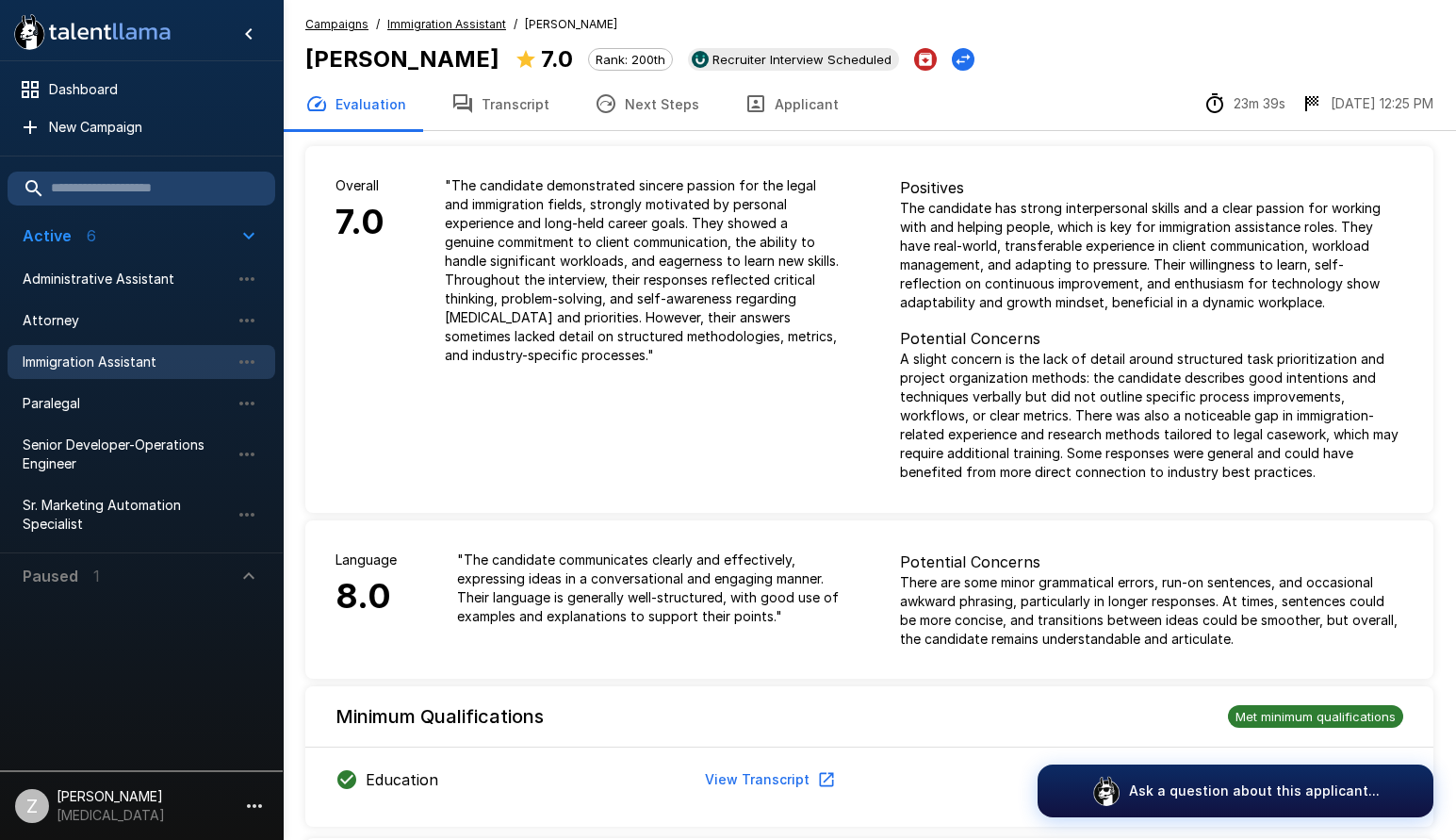 click on "Transcript" at bounding box center [500, 104] 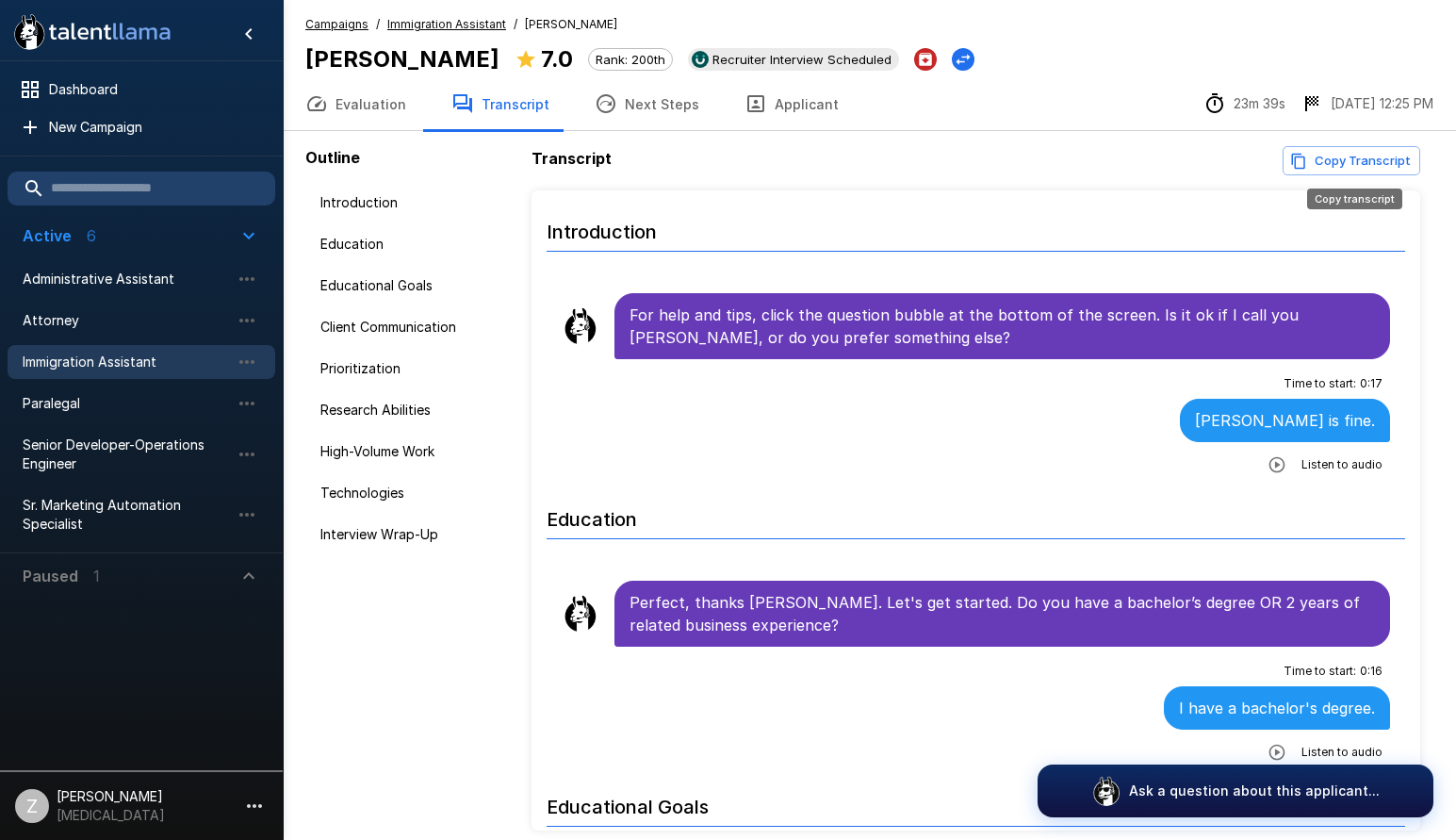 click on "Copy Transcript" at bounding box center (1351, 160) 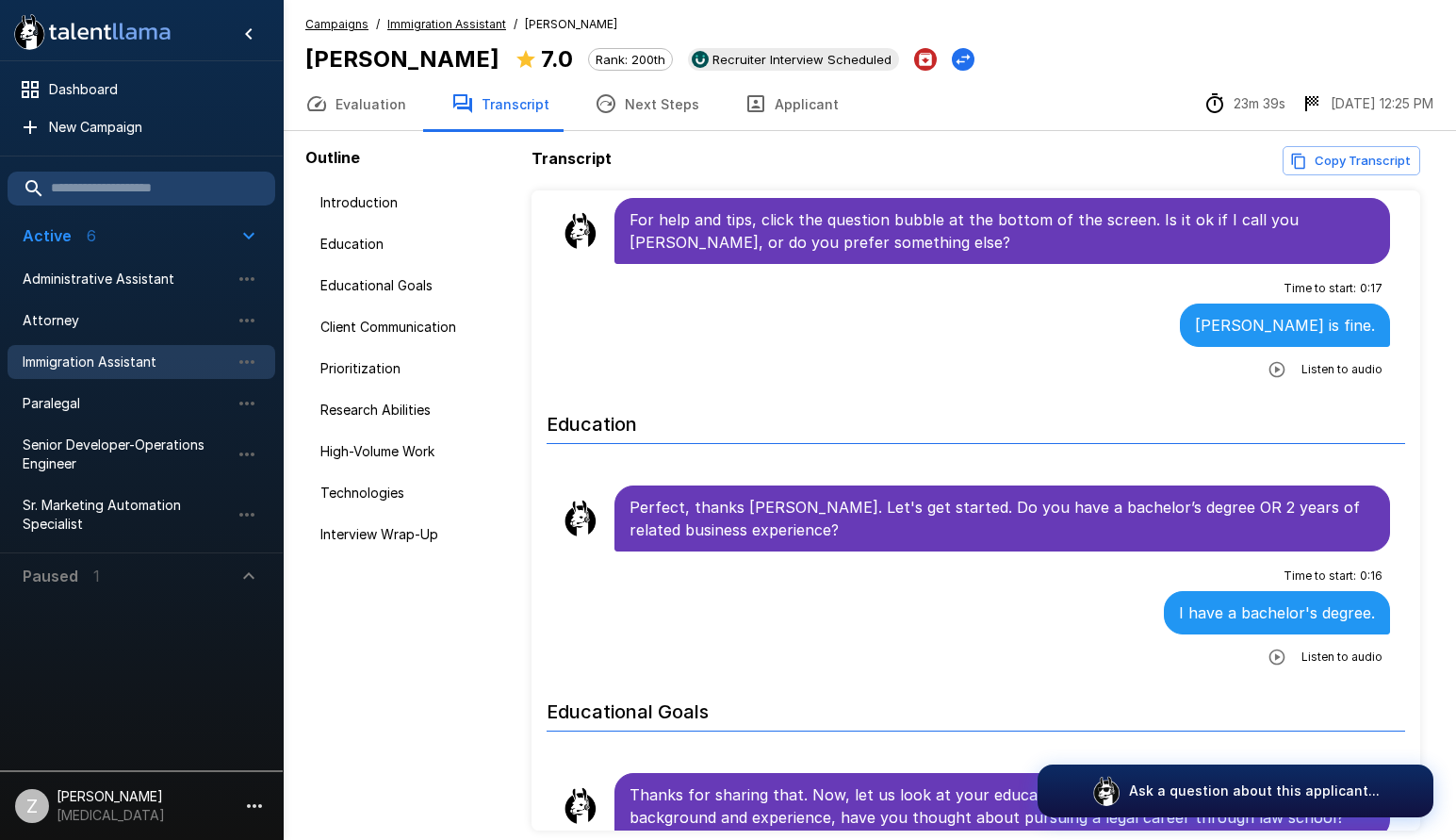 scroll, scrollTop: 94, scrollLeft: 0, axis: vertical 